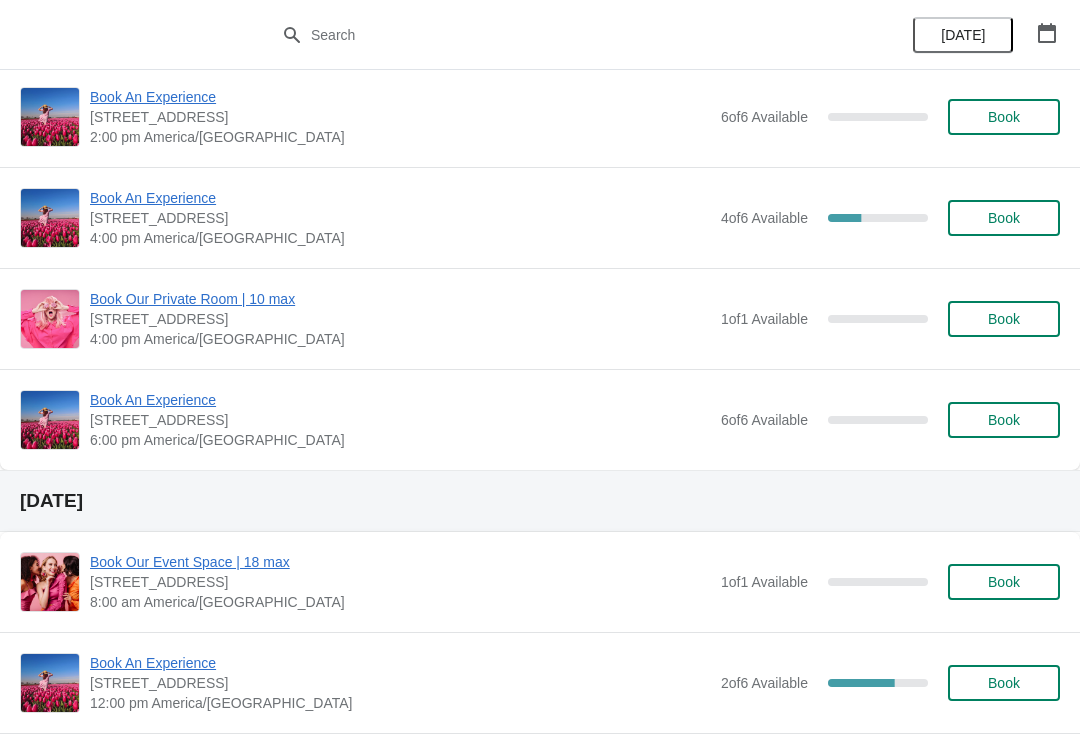 scroll, scrollTop: 428, scrollLeft: 0, axis: vertical 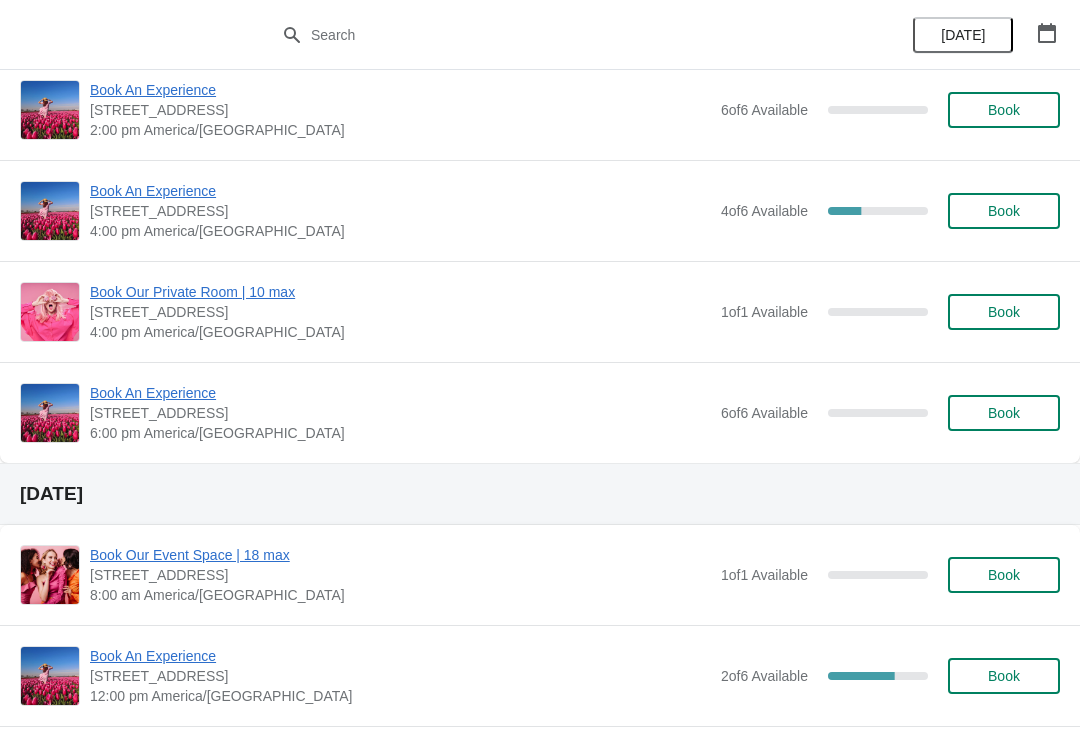 click 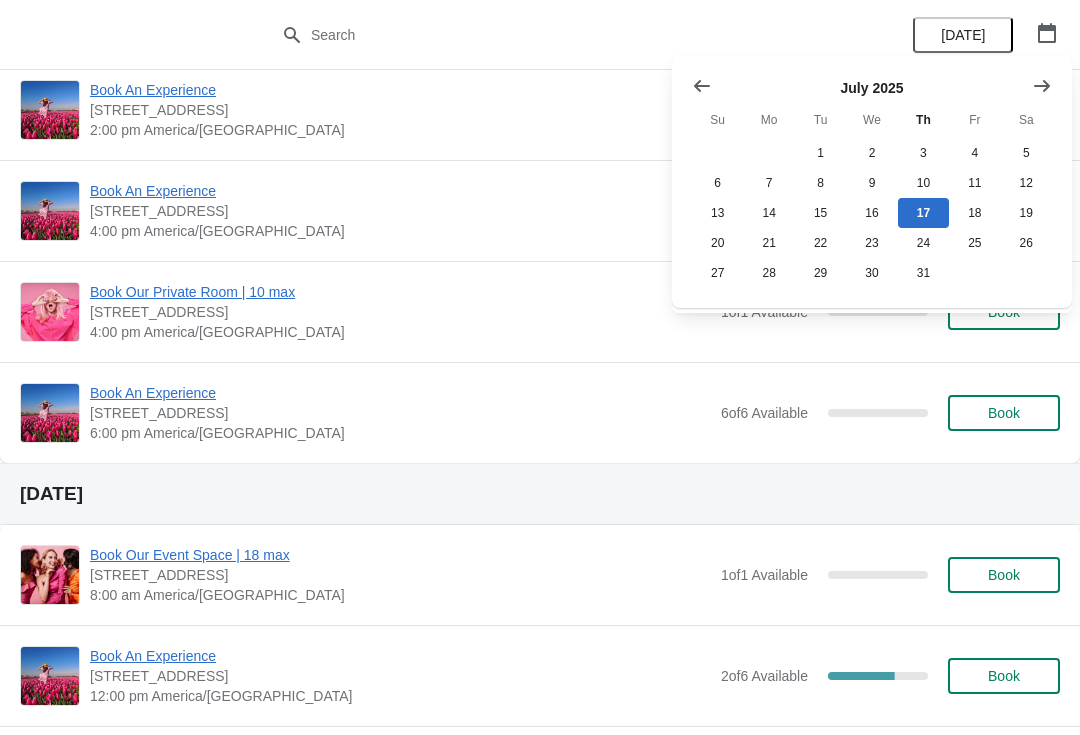 click 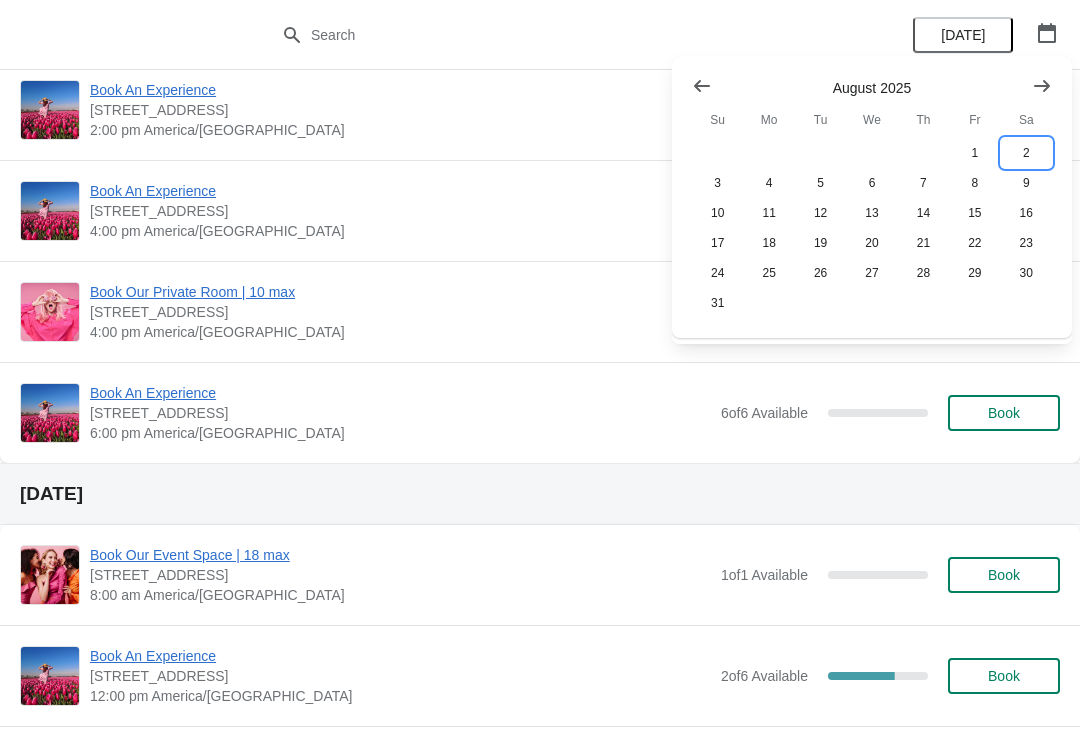 click on "2" at bounding box center (1026, 153) 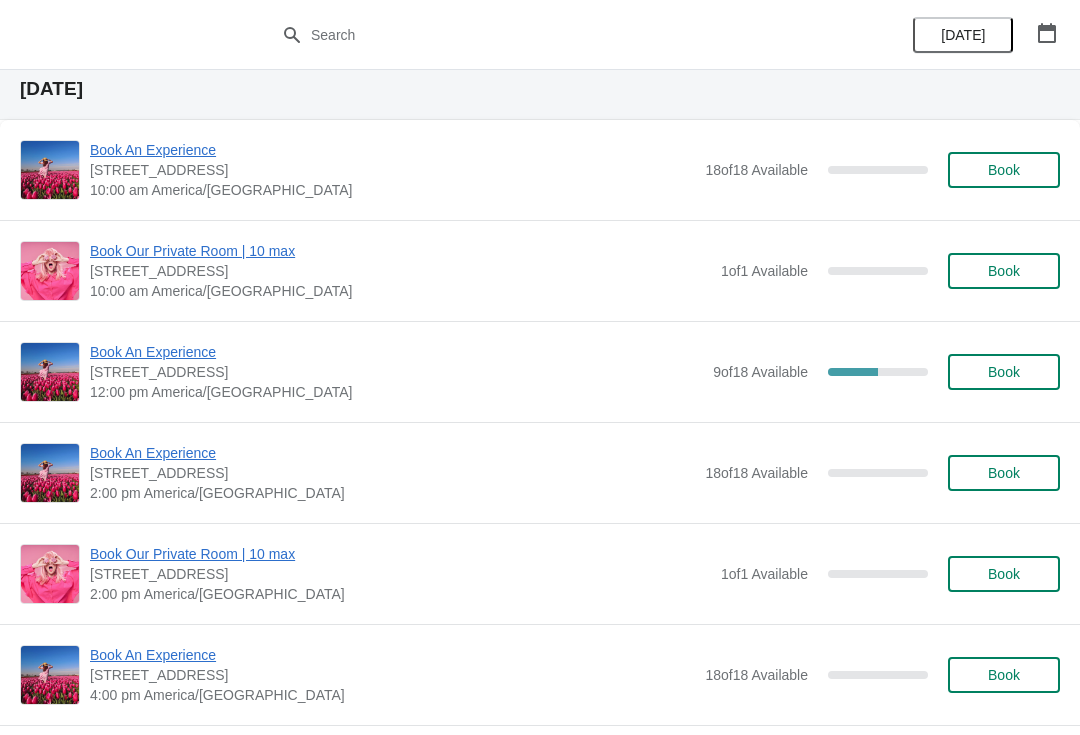 scroll, scrollTop: 66, scrollLeft: 0, axis: vertical 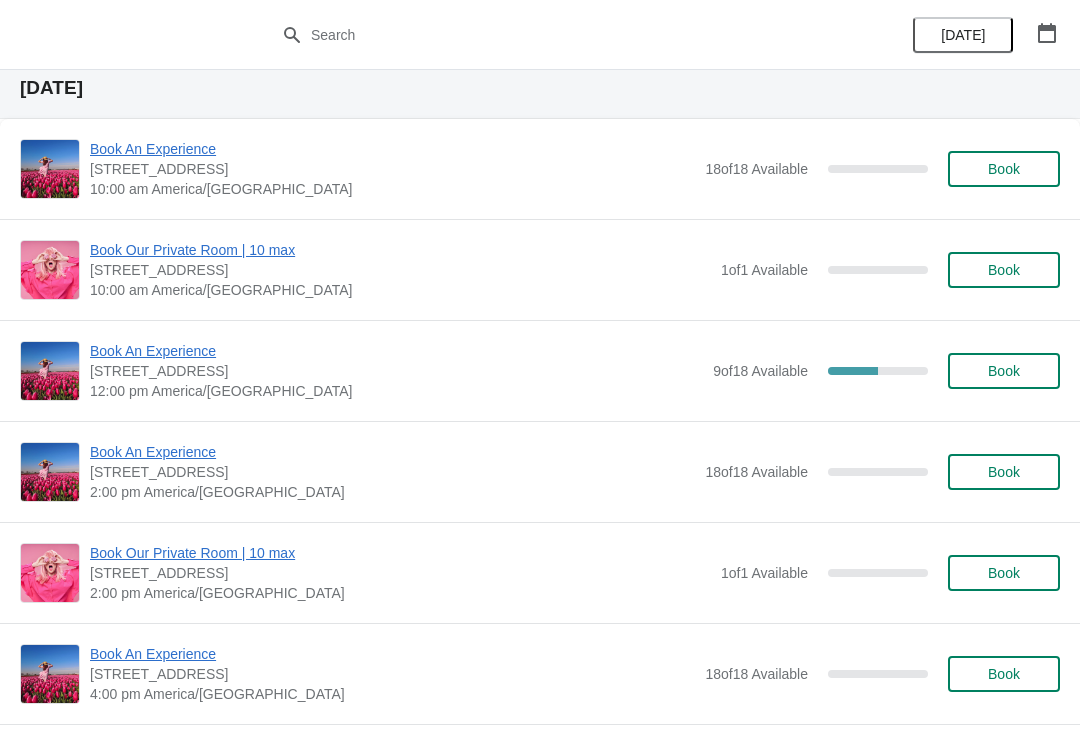 click on "Book An Experience" at bounding box center [396, 351] 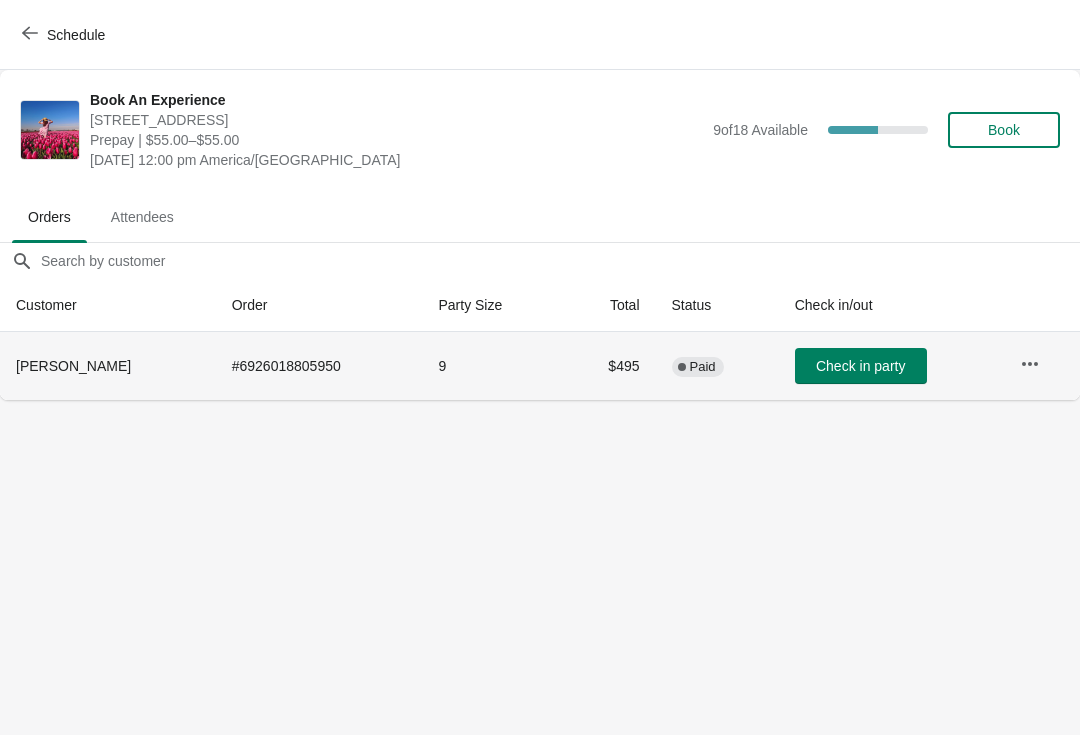click 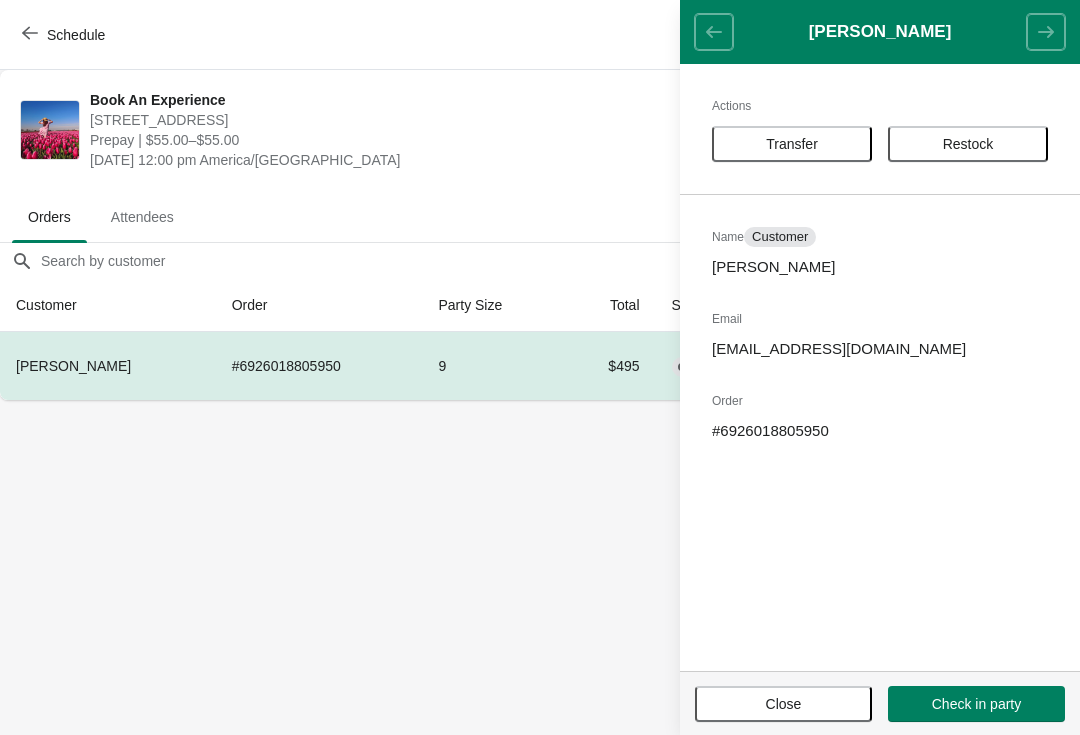click on "Transfer" at bounding box center (792, 144) 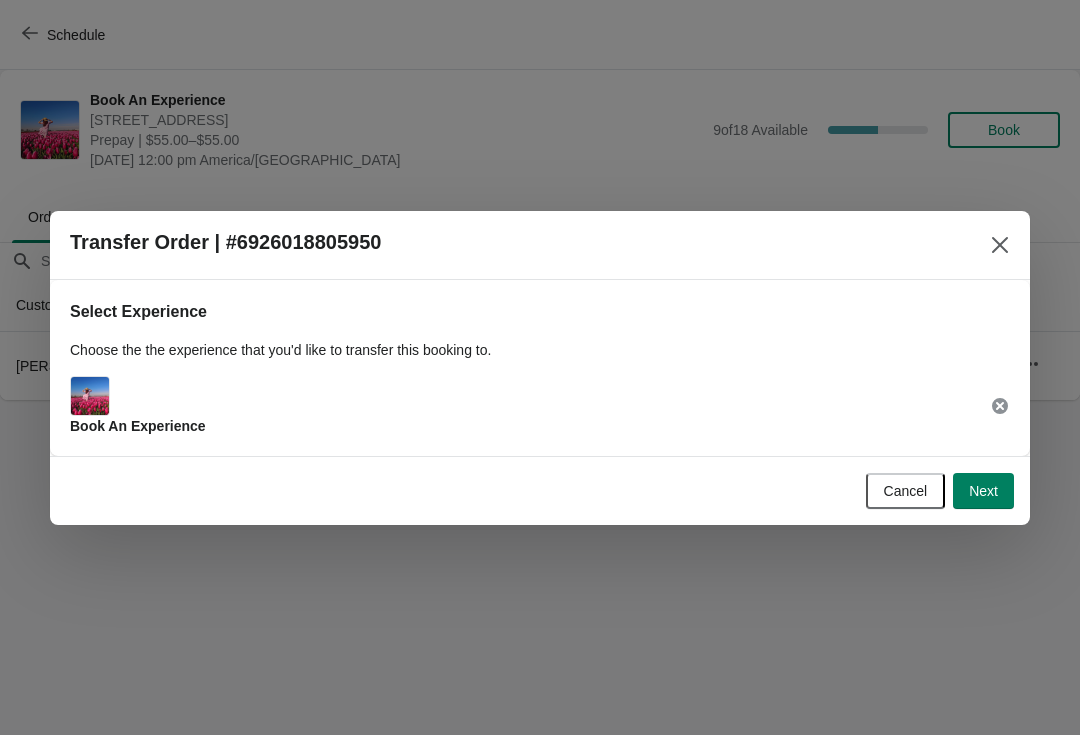 click on "Next" at bounding box center [983, 491] 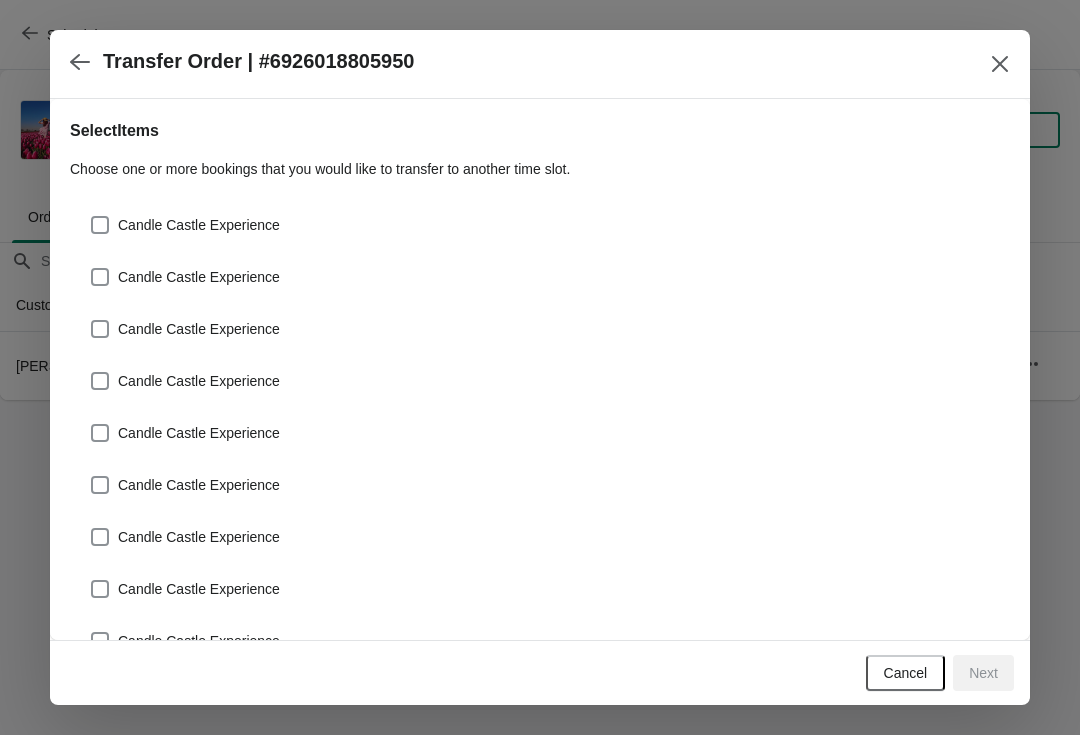 click on "Candle Castle Experience" at bounding box center (540, 217) 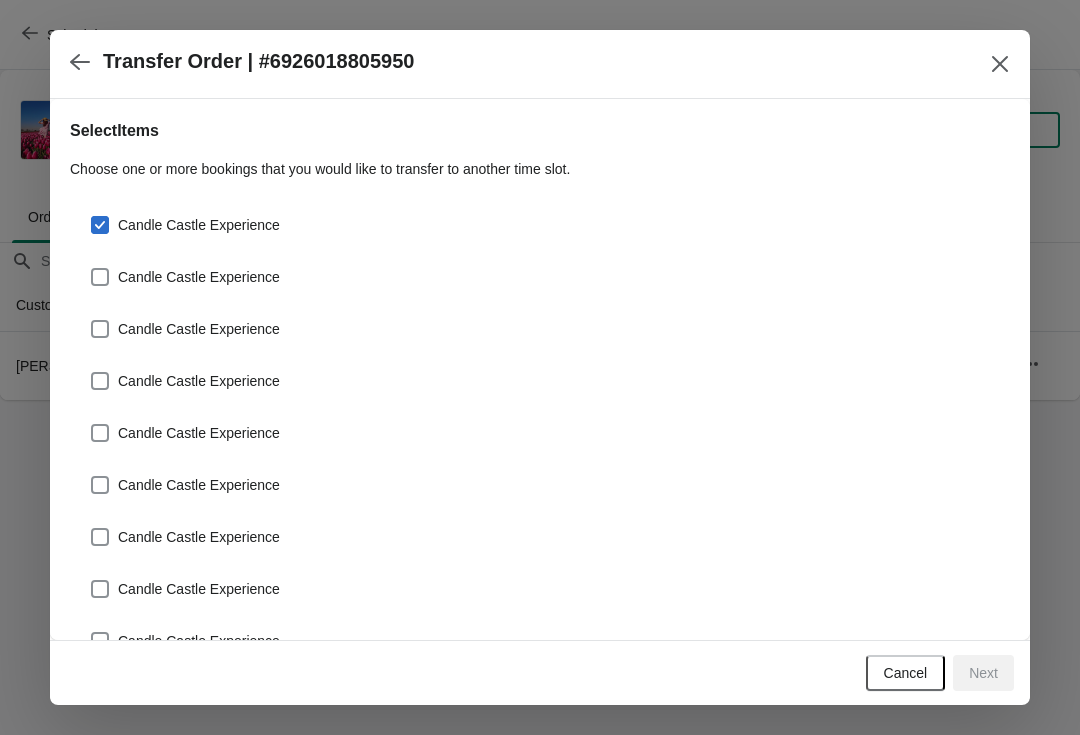 checkbox on "true" 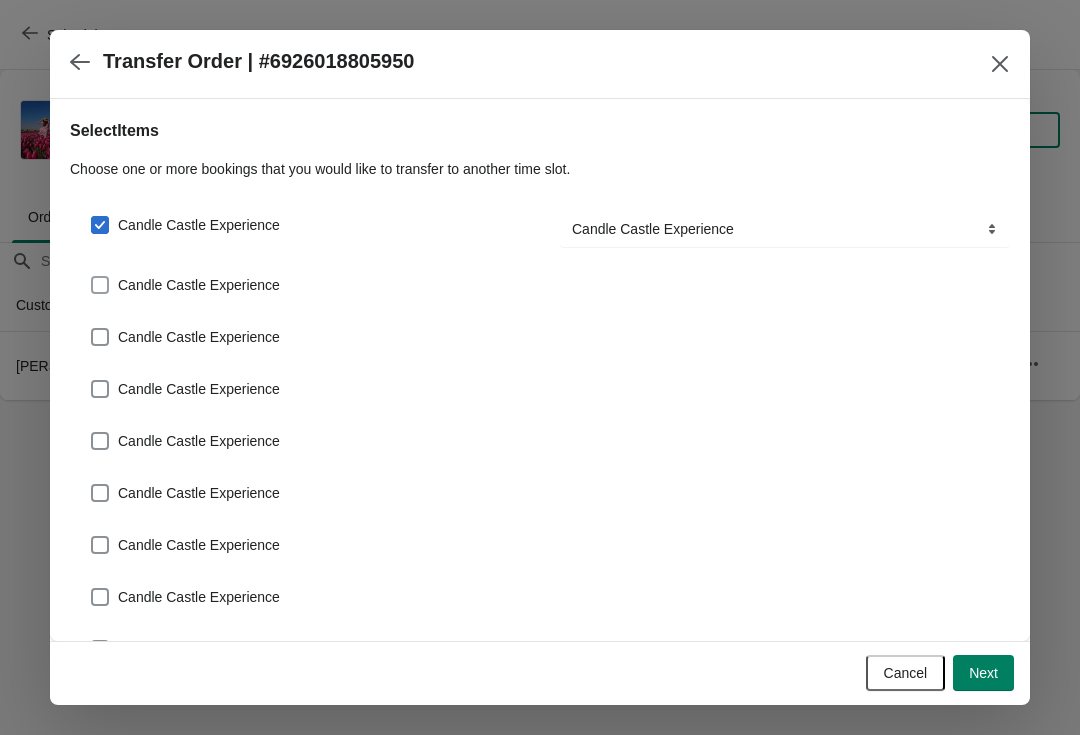 click at bounding box center (100, 285) 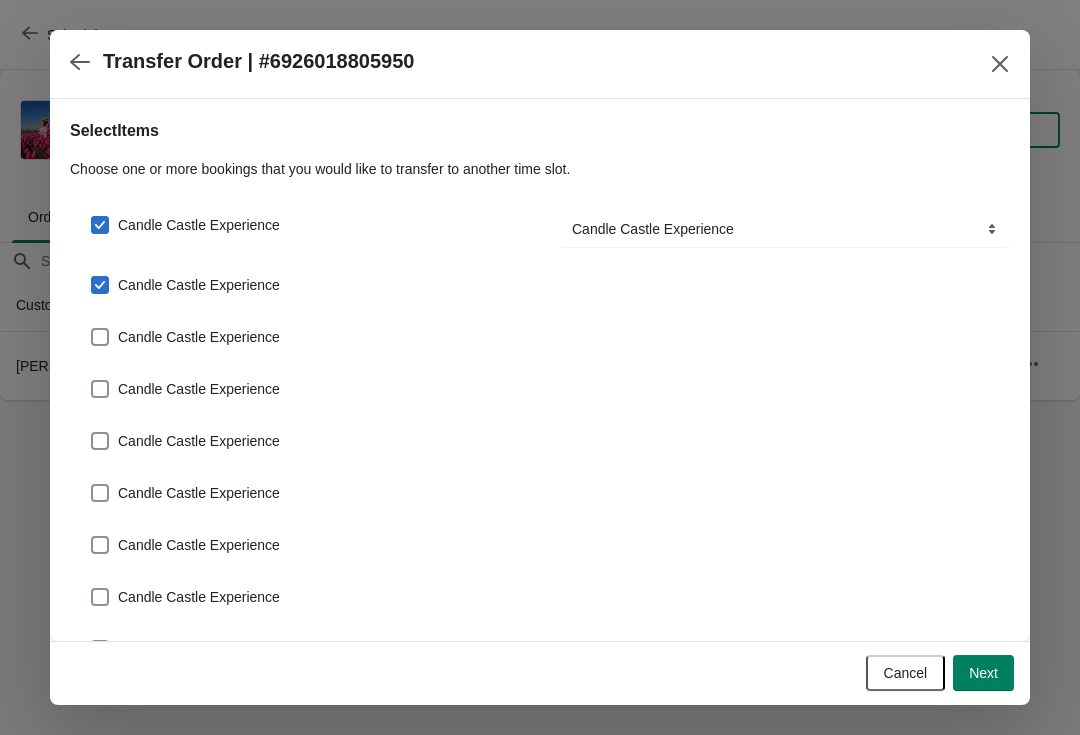 checkbox on "true" 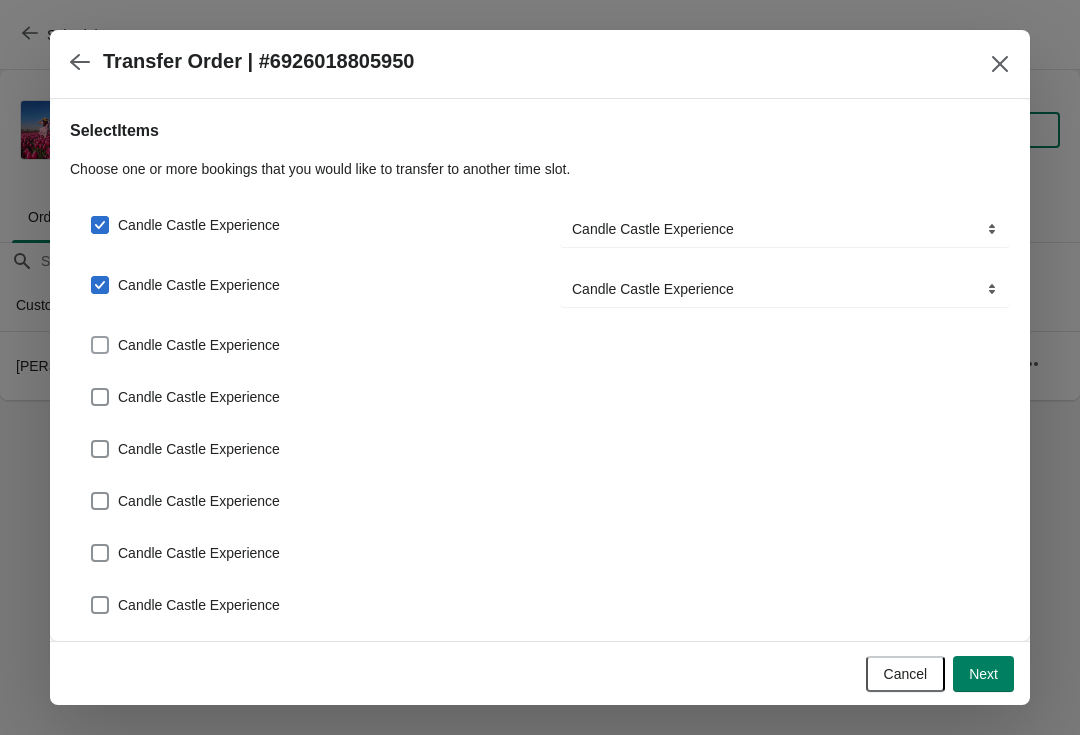 click at bounding box center [100, 345] 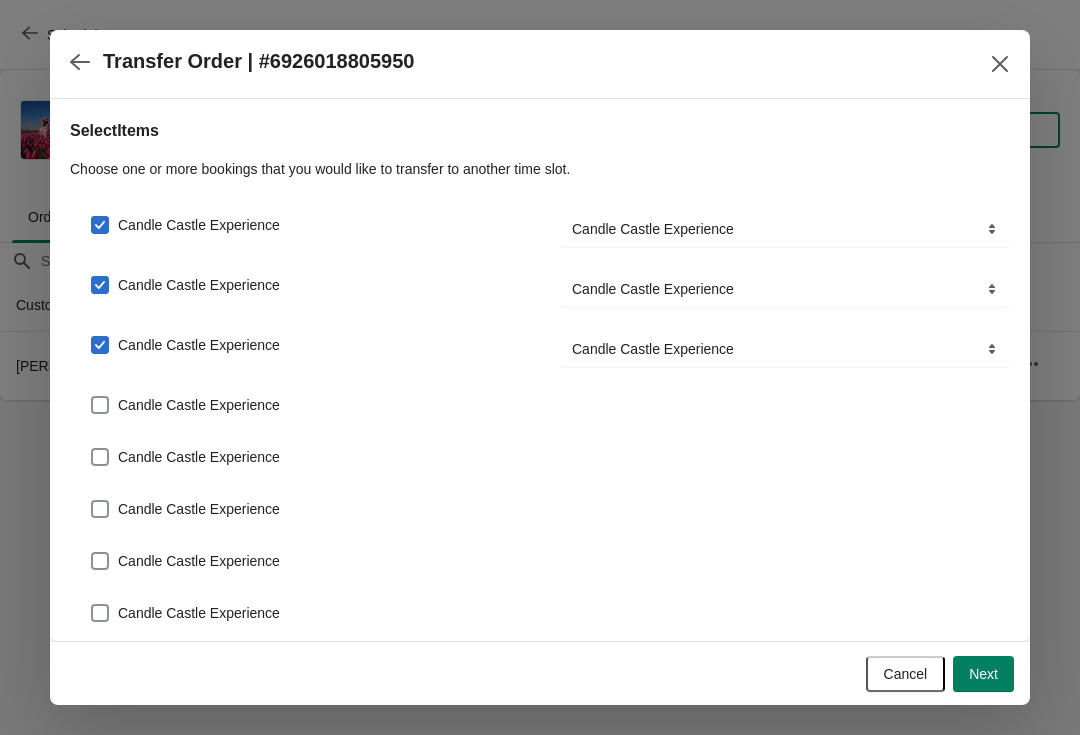 click on "Candle Castle Experience" at bounding box center (540, 397) 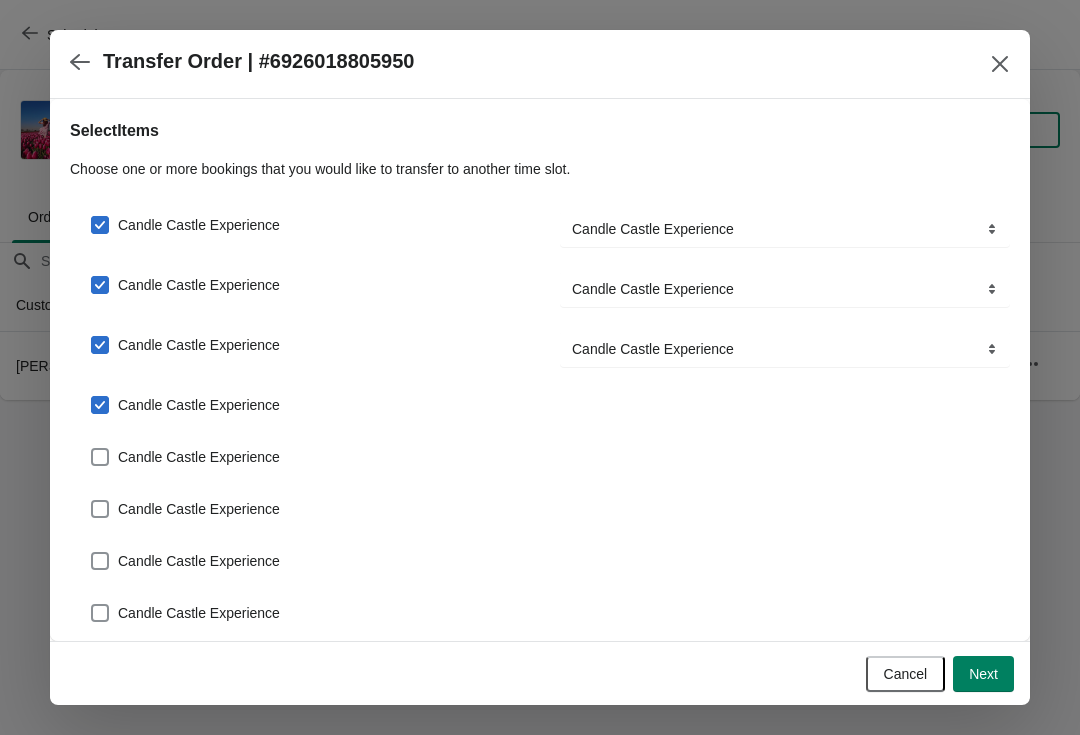 checkbox on "true" 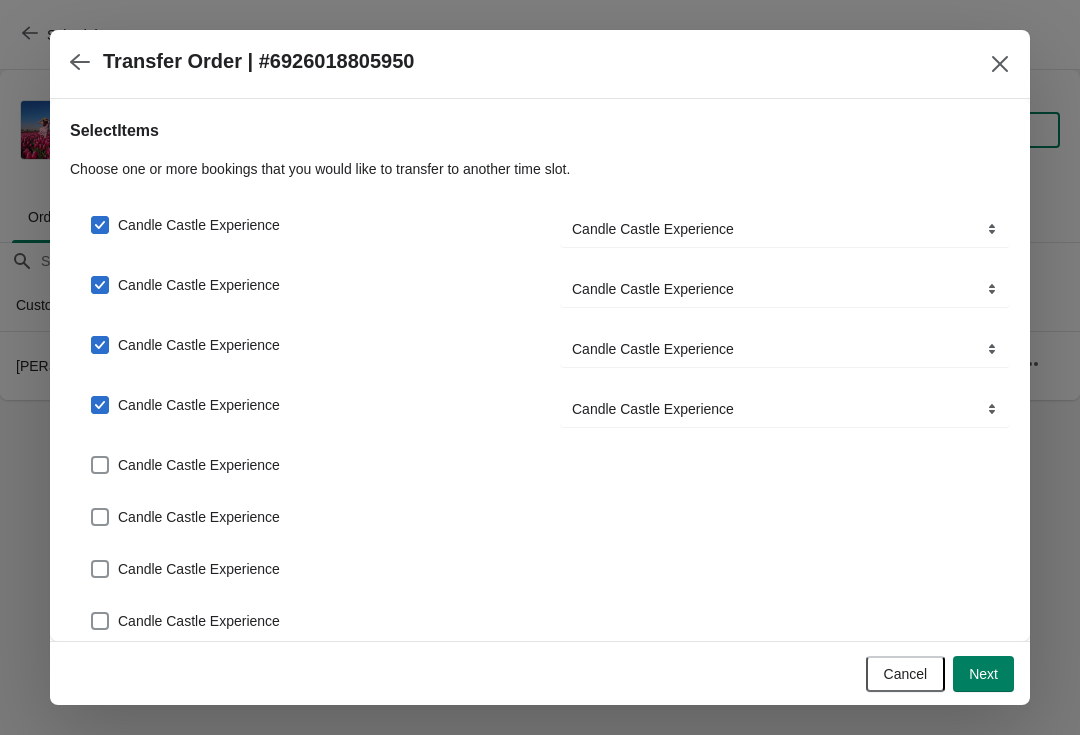 click on "Candle Castle Experience" at bounding box center (540, 457) 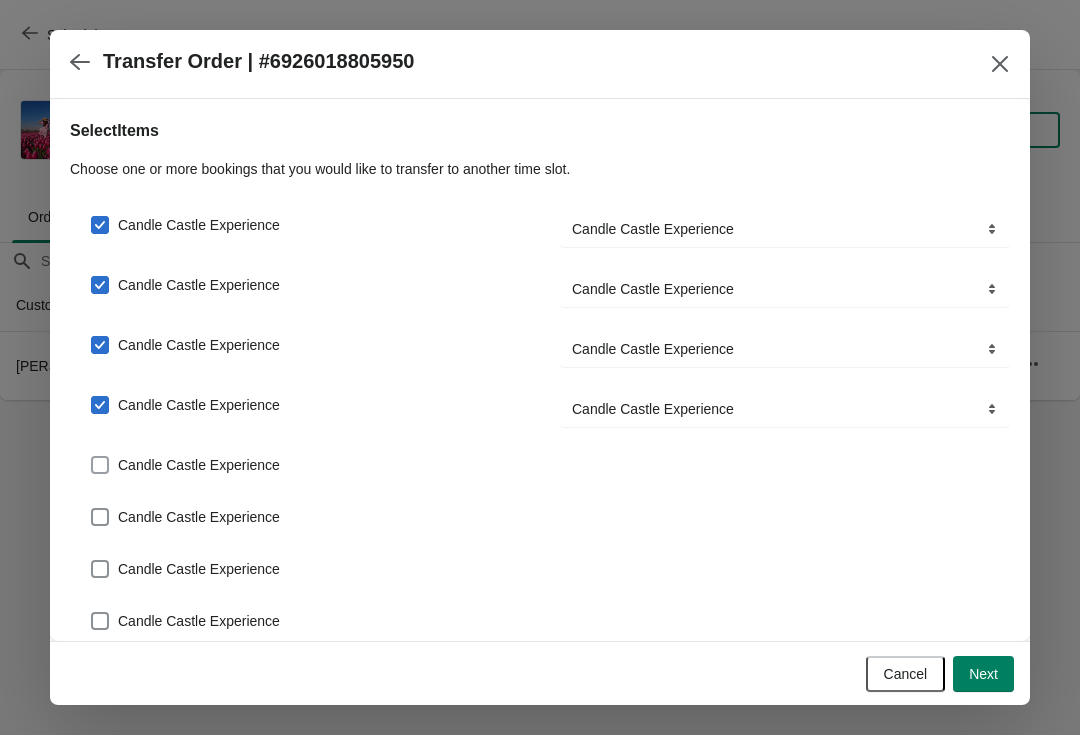 click at bounding box center (100, 465) 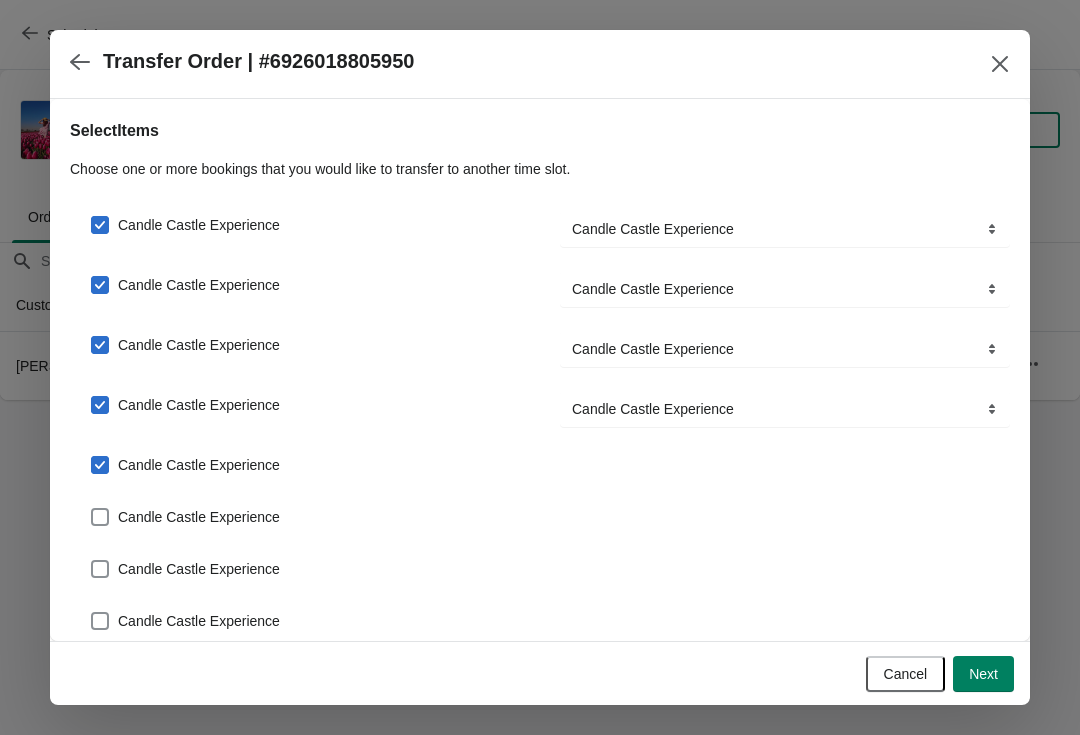 checkbox on "true" 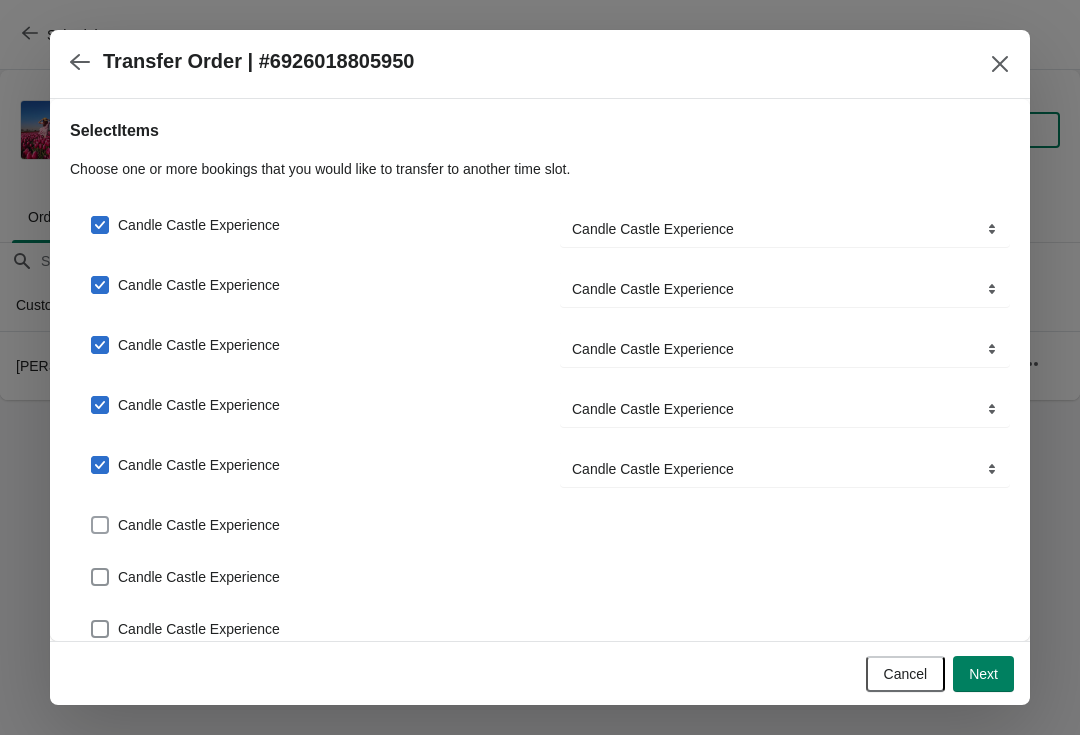 click on "Candle Castle Experience" at bounding box center (185, 525) 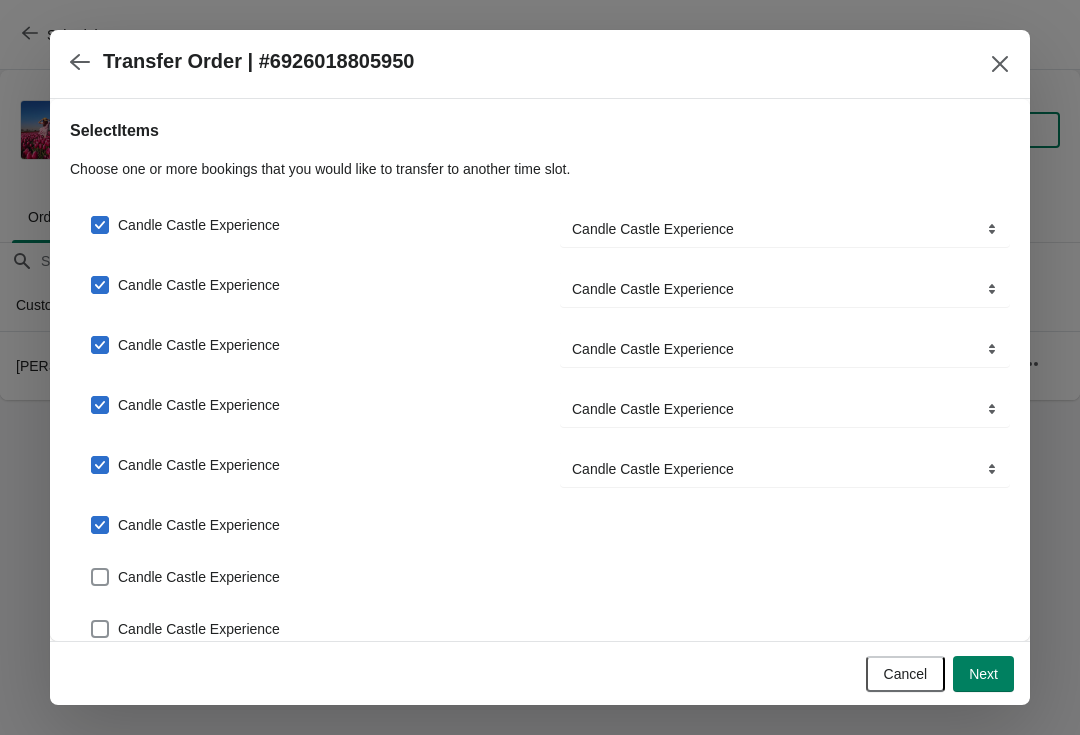 checkbox on "true" 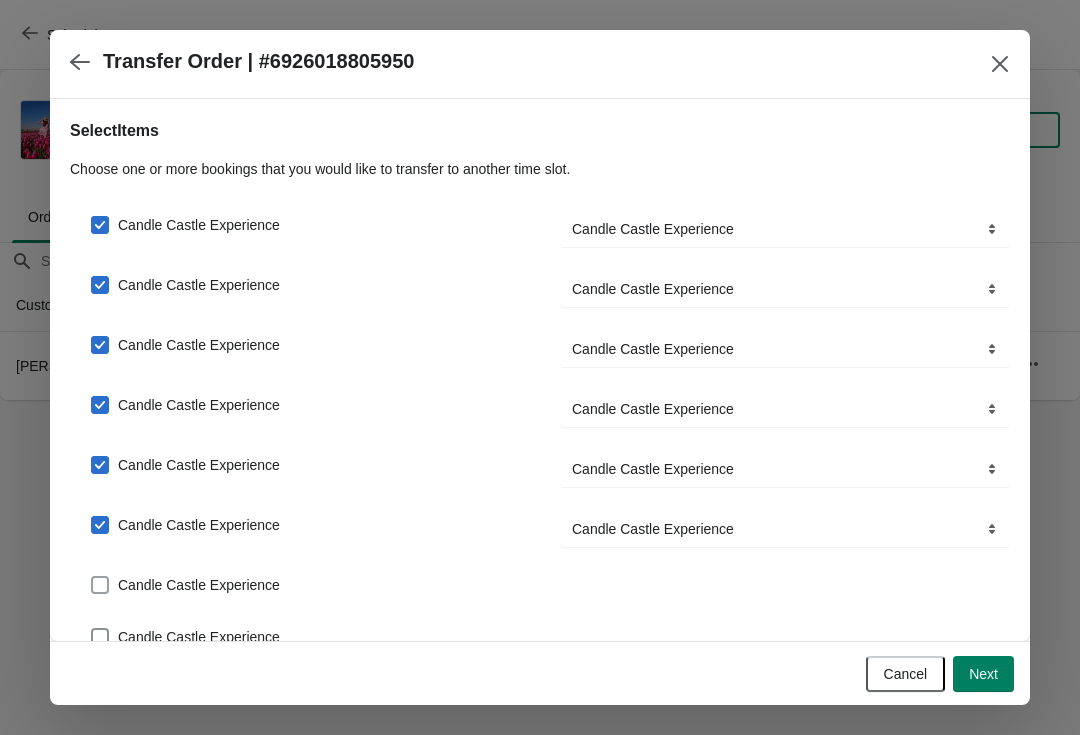 click at bounding box center (100, 585) 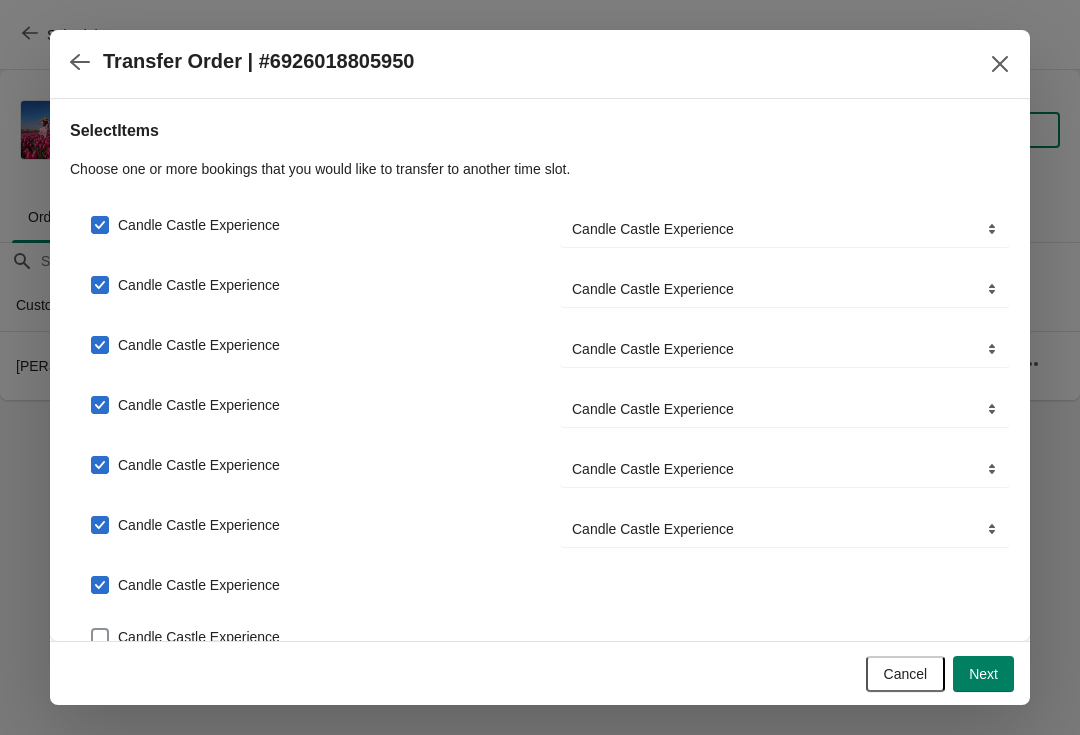 checkbox on "true" 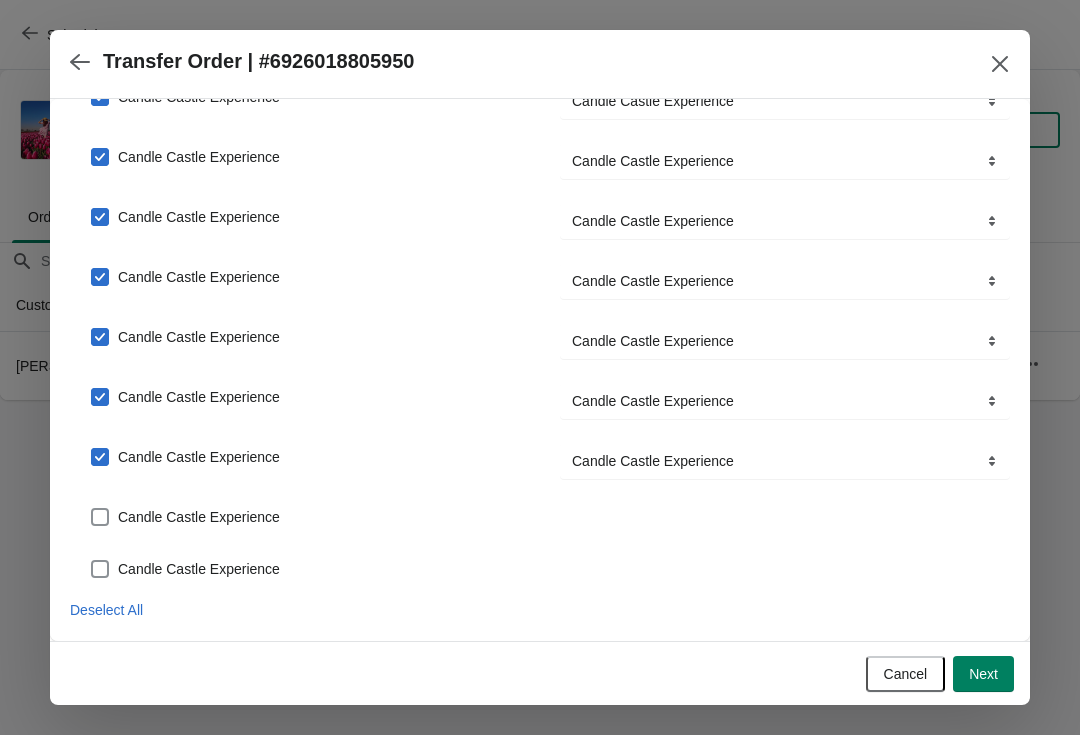 scroll, scrollTop: 128, scrollLeft: 0, axis: vertical 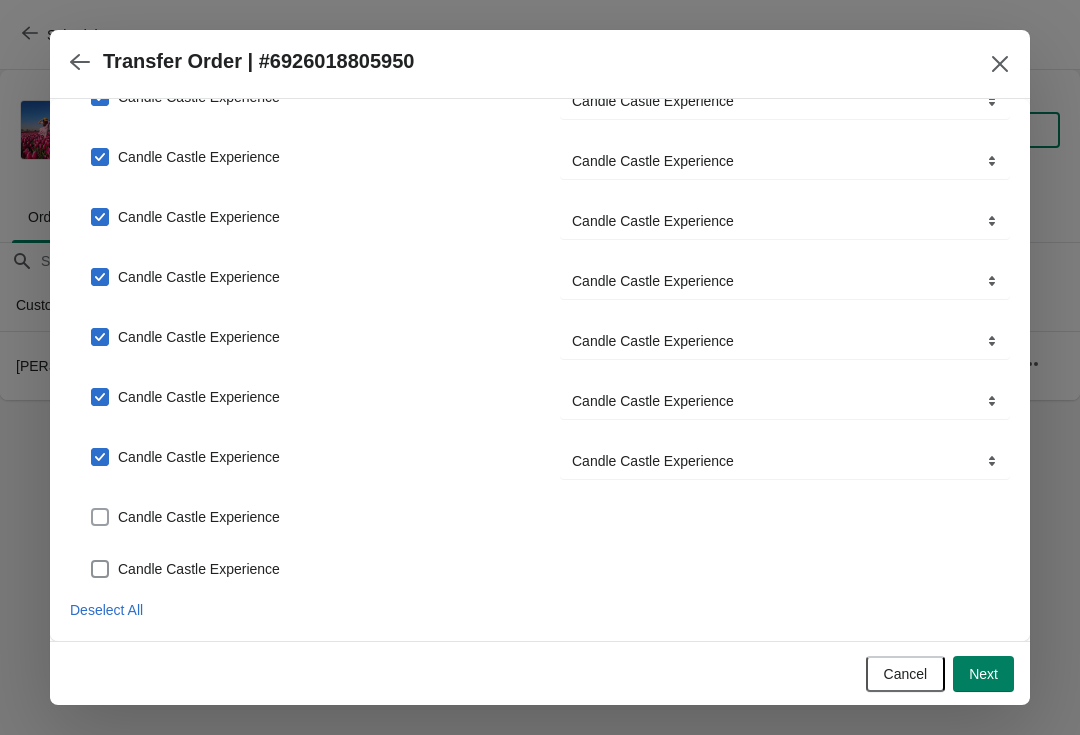 click at bounding box center [100, 517] 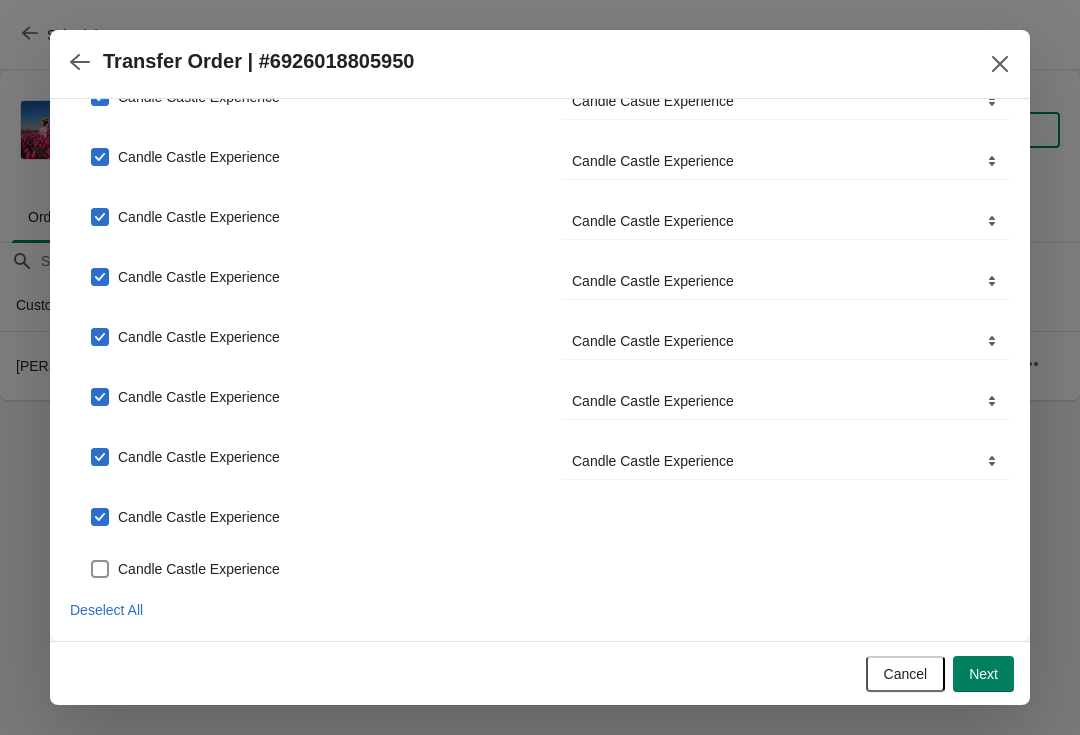 checkbox on "true" 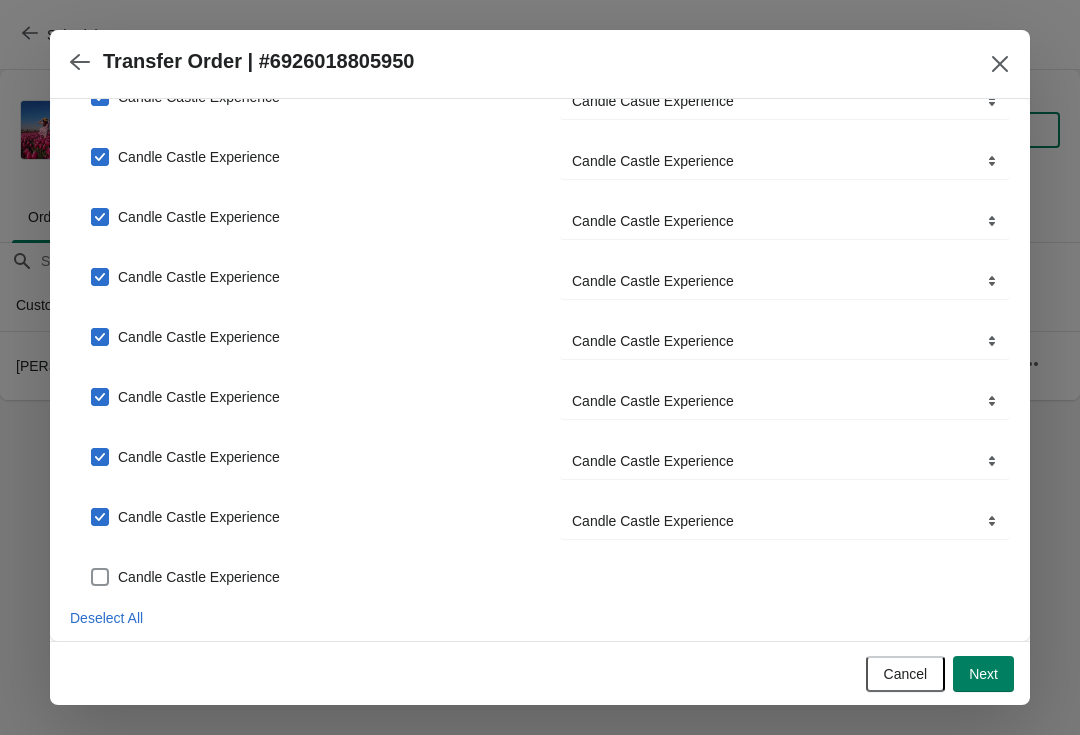 click at bounding box center (100, 577) 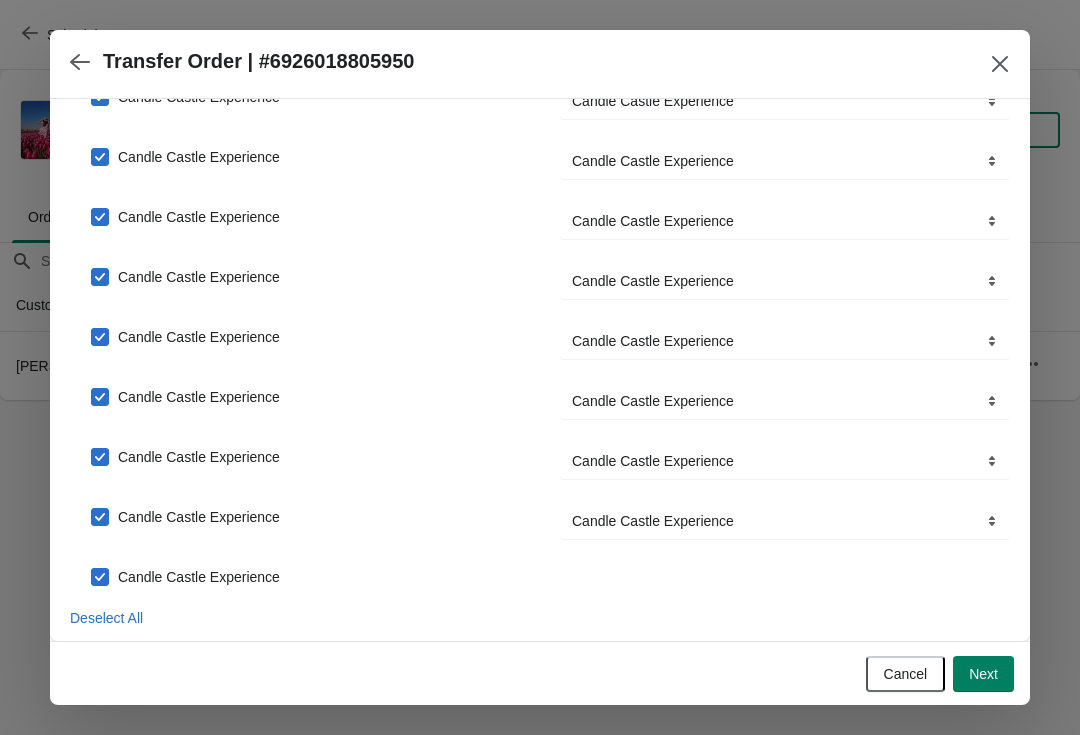 checkbox on "true" 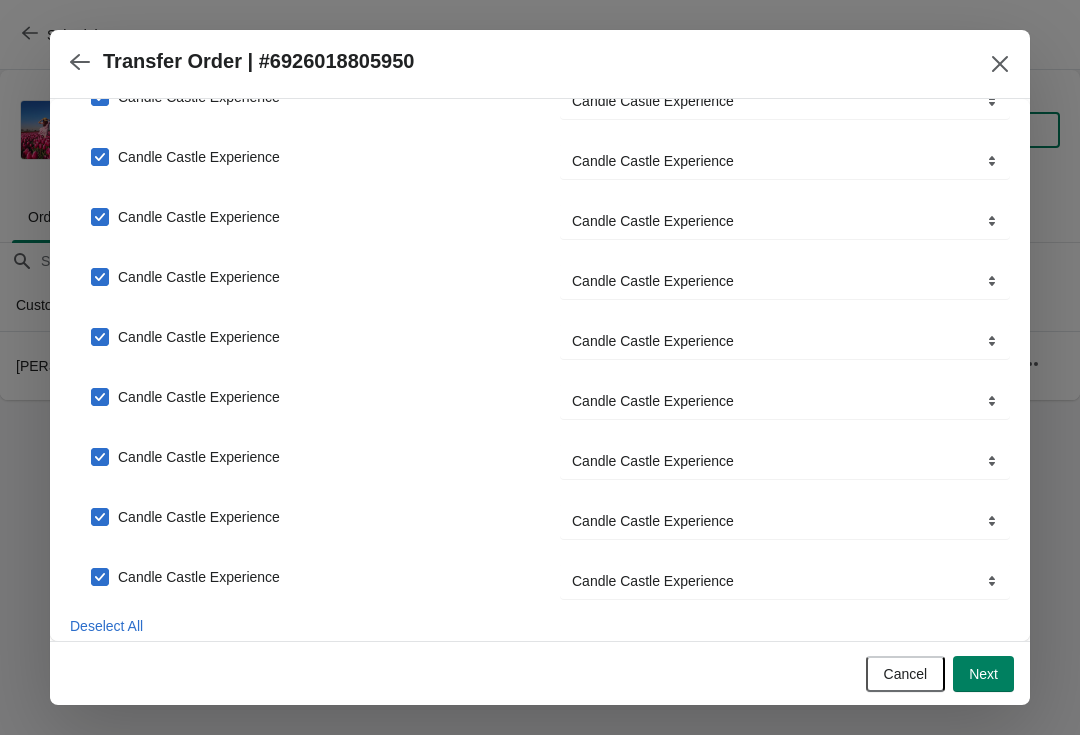 click on "Next" at bounding box center [983, 674] 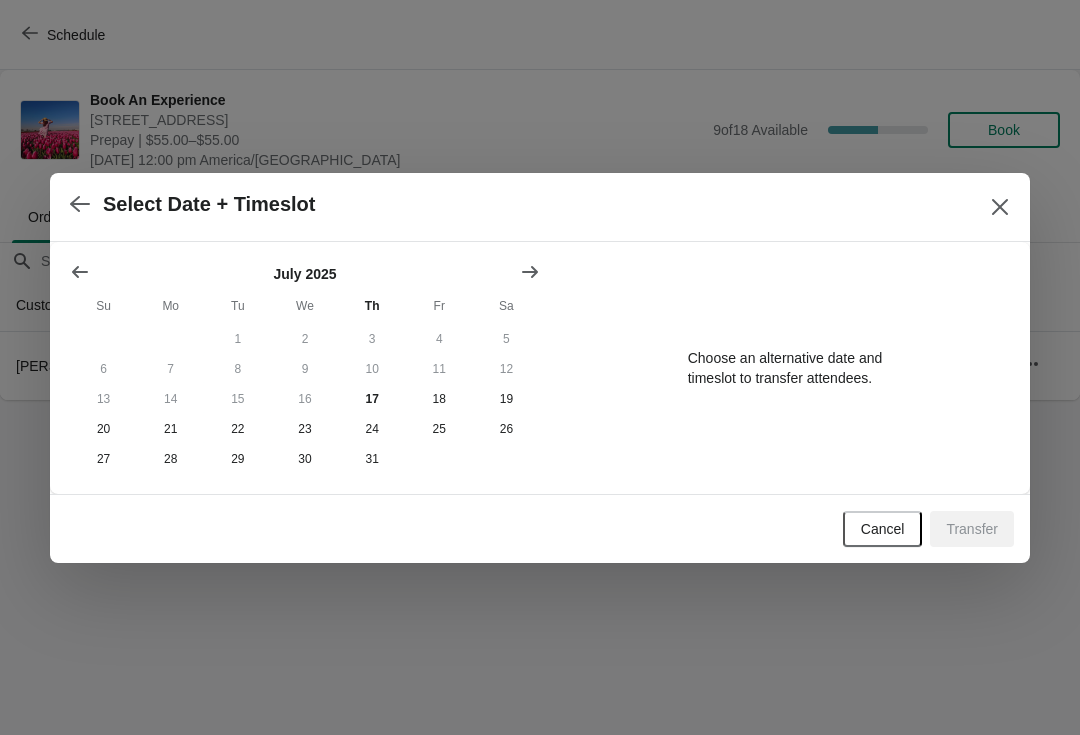 click 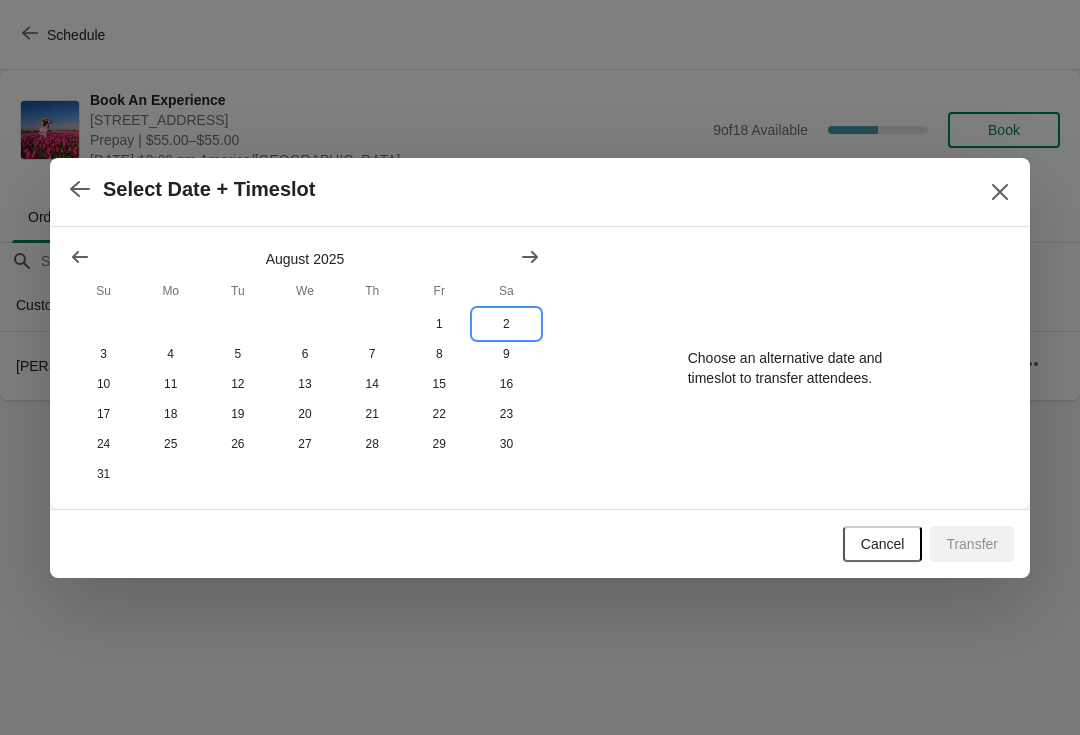 click on "2" at bounding box center [506, 324] 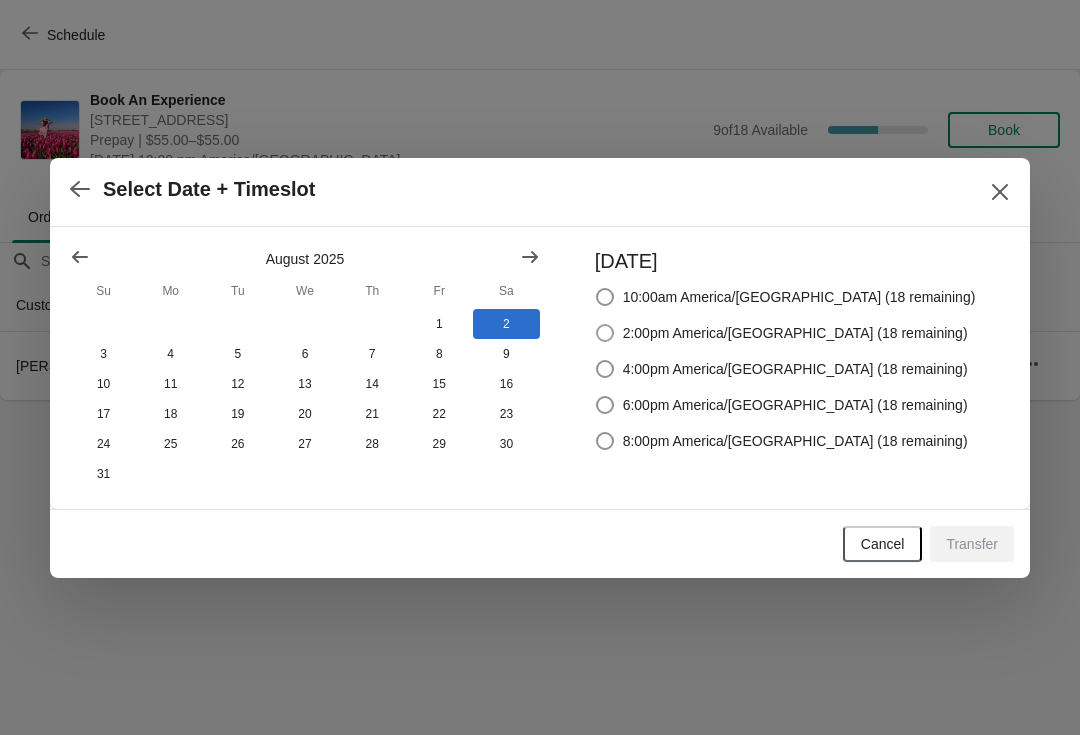 click at bounding box center (605, 333) 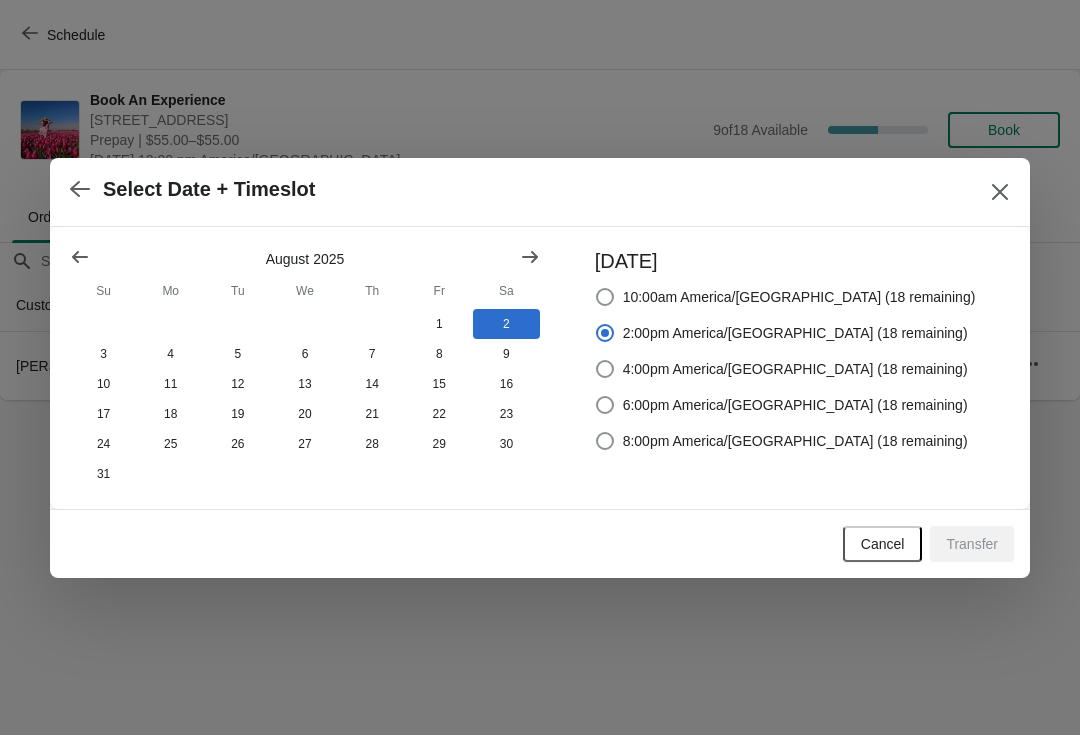 radio on "true" 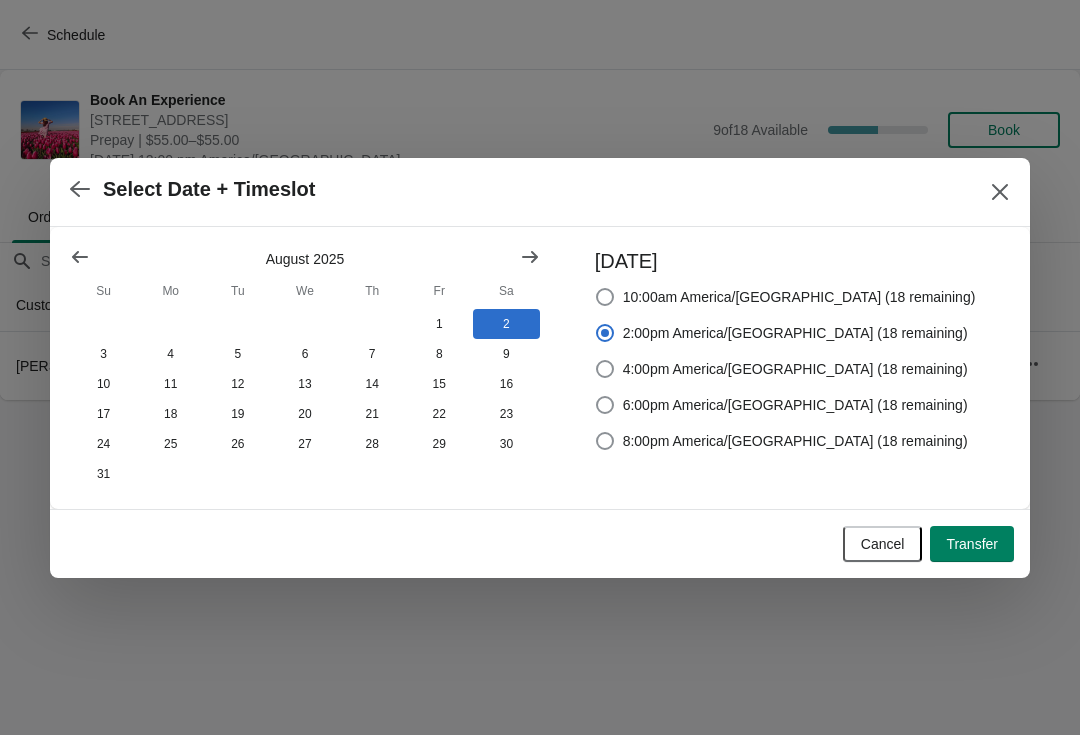 click on "Transfer" at bounding box center (972, 544) 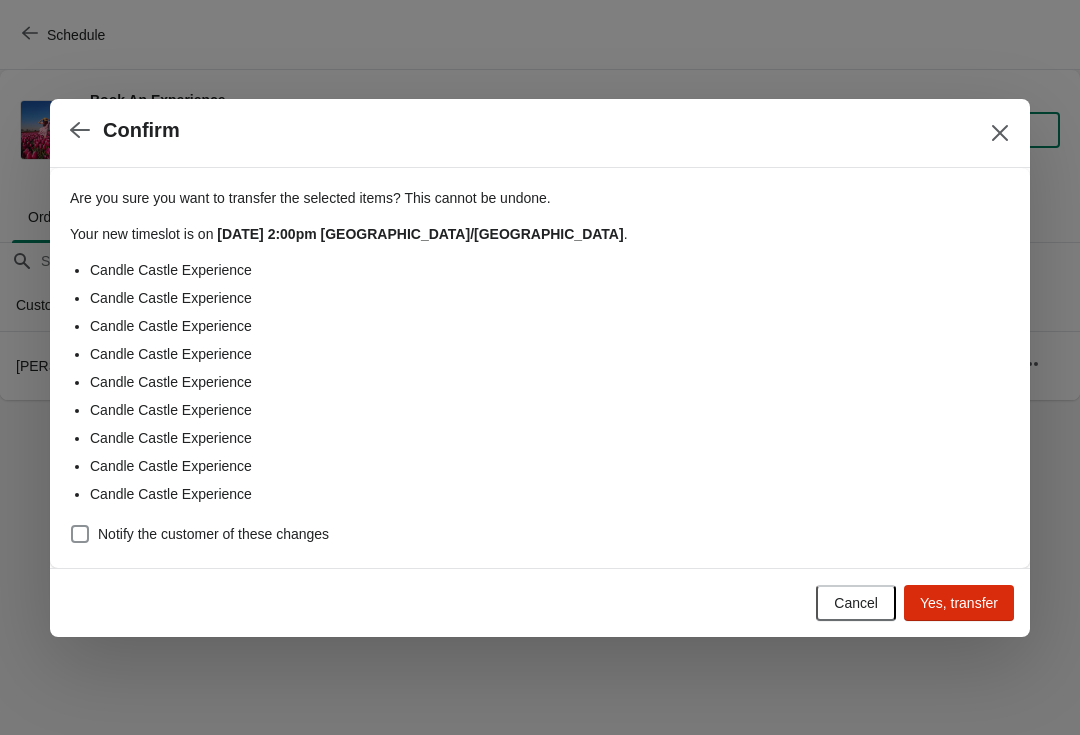 click on "Notify the customer of these changes" at bounding box center [199, 534] 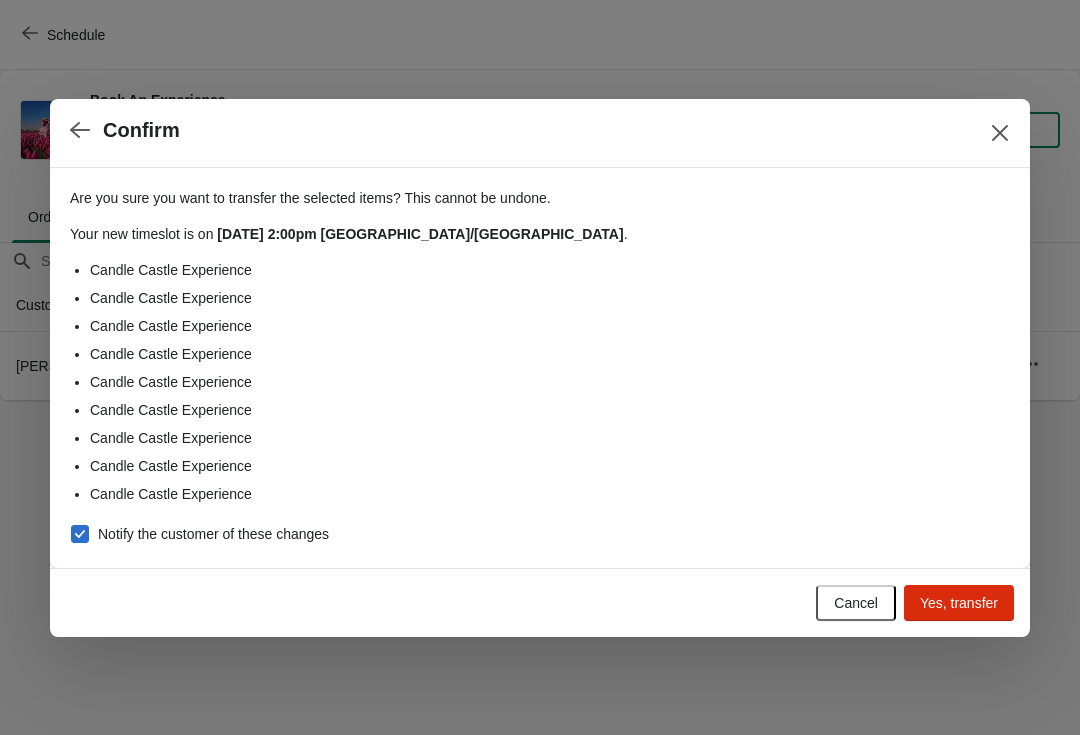 checkbox on "true" 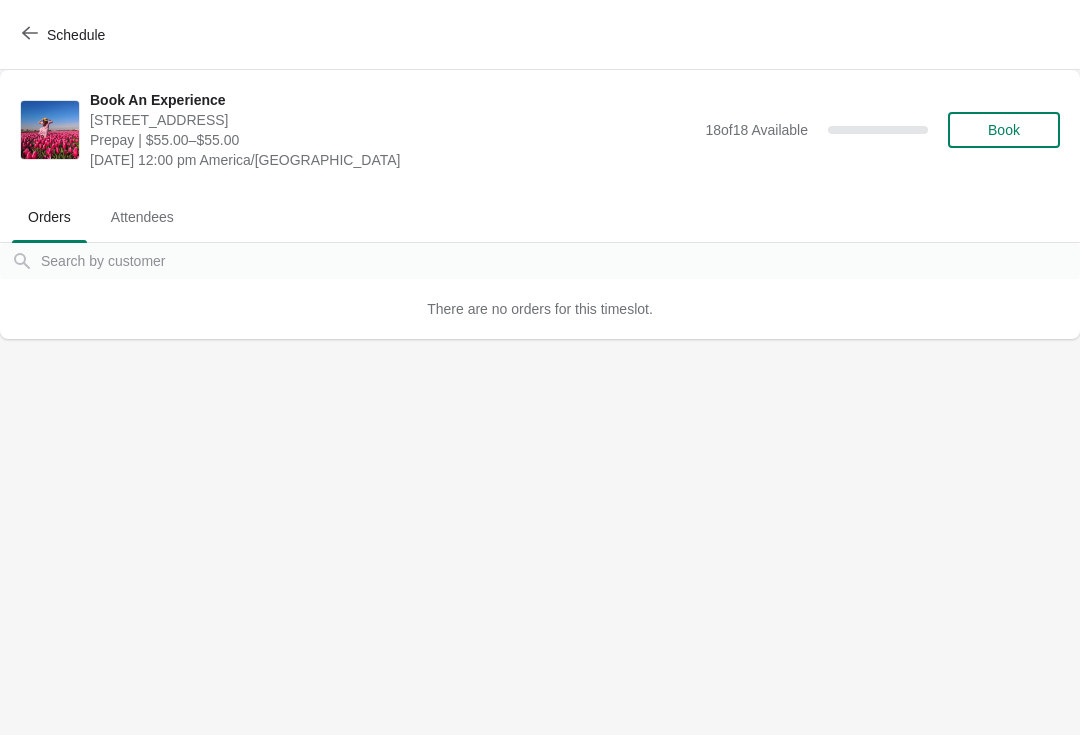 click on "Schedule" at bounding box center [65, 35] 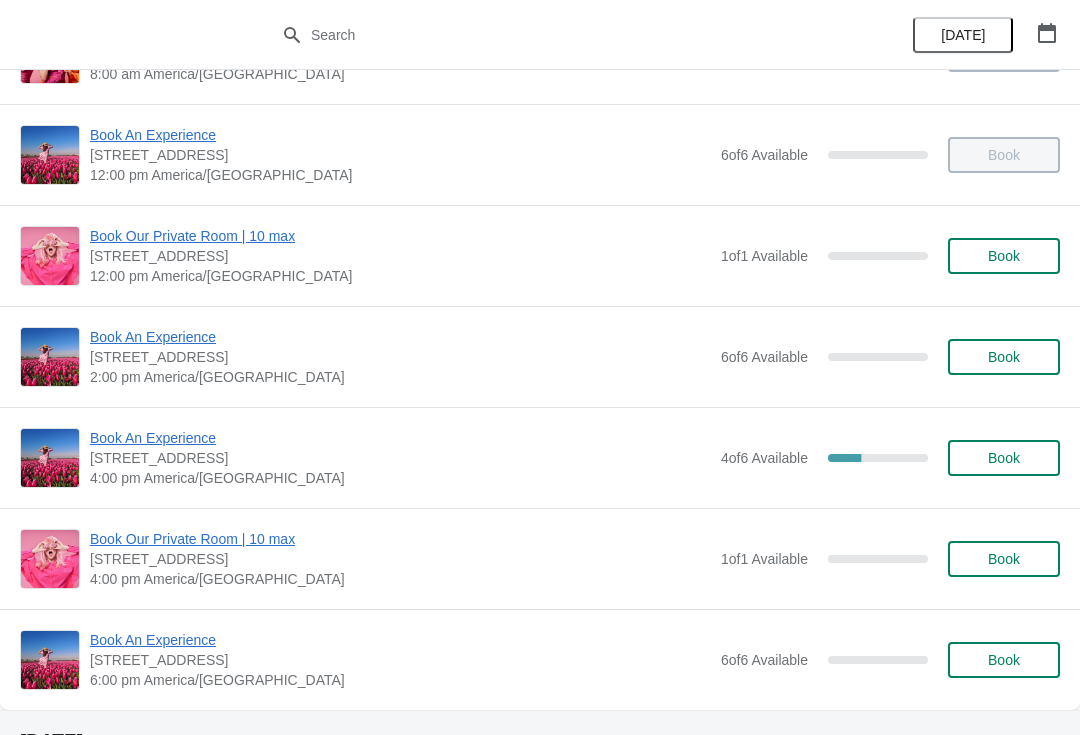 scroll, scrollTop: 97, scrollLeft: 0, axis: vertical 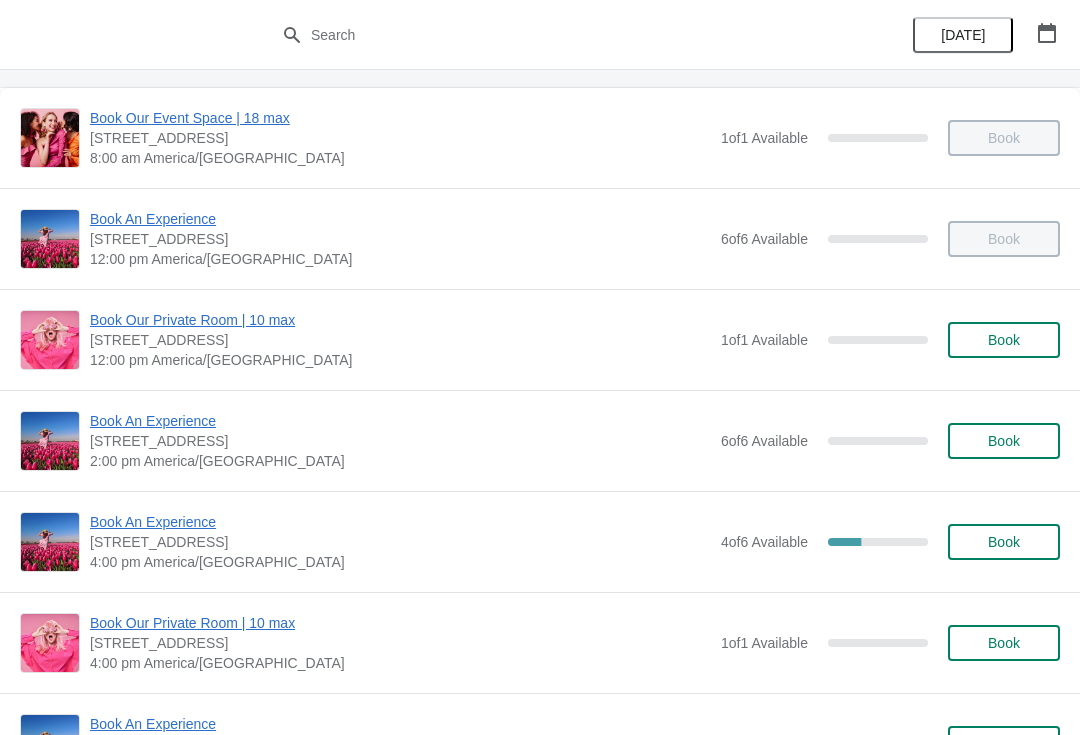 click 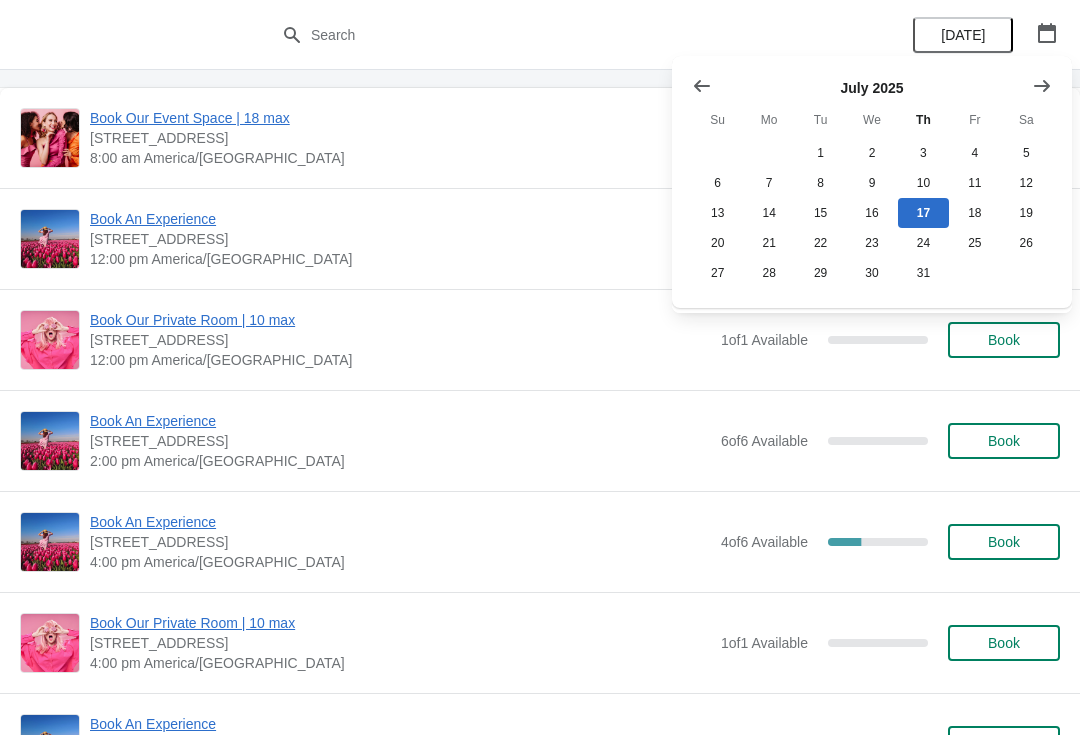 click 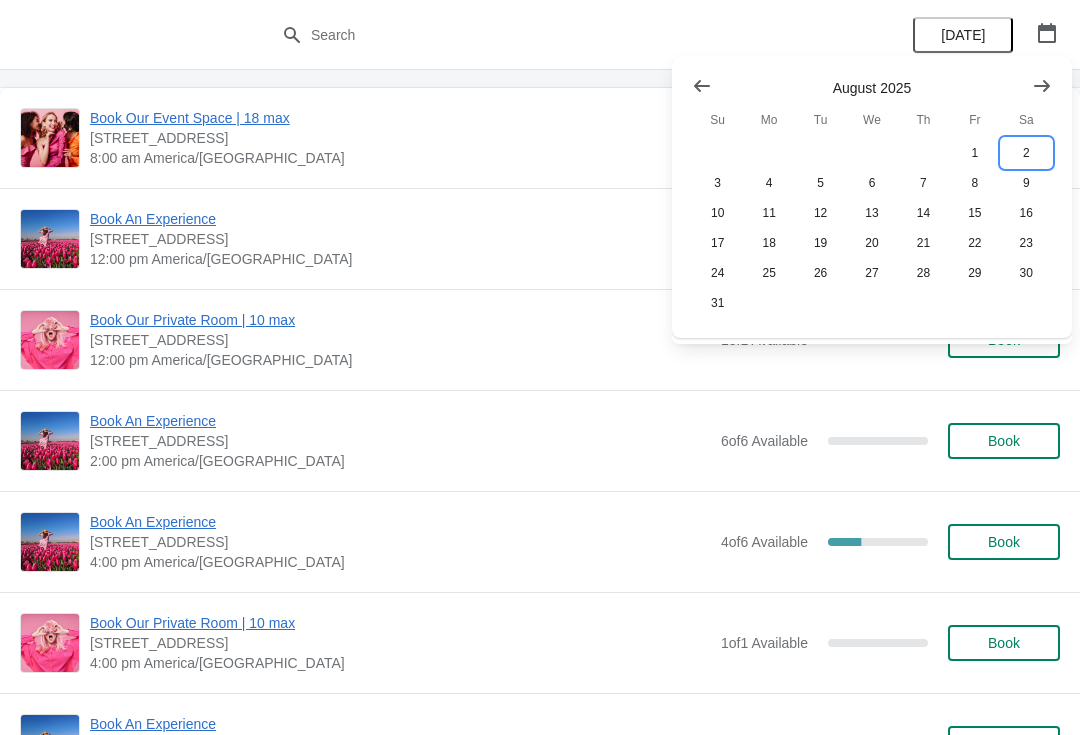 click on "2" at bounding box center [1026, 153] 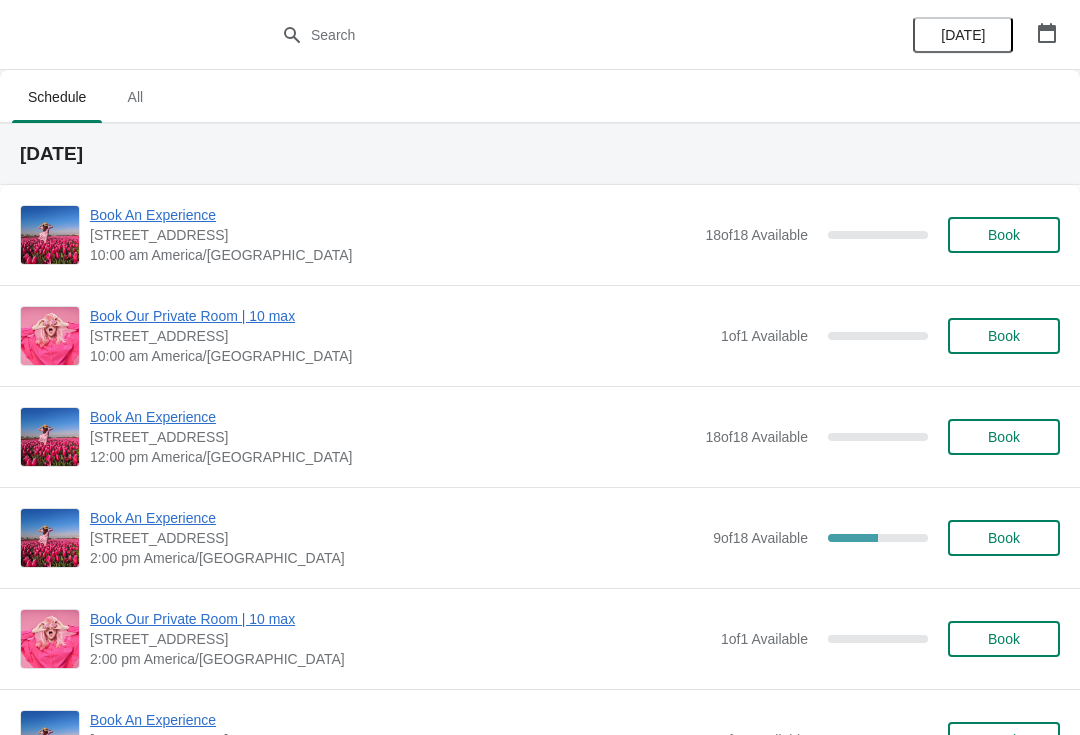 click on "[DATE]" at bounding box center (540, 154) 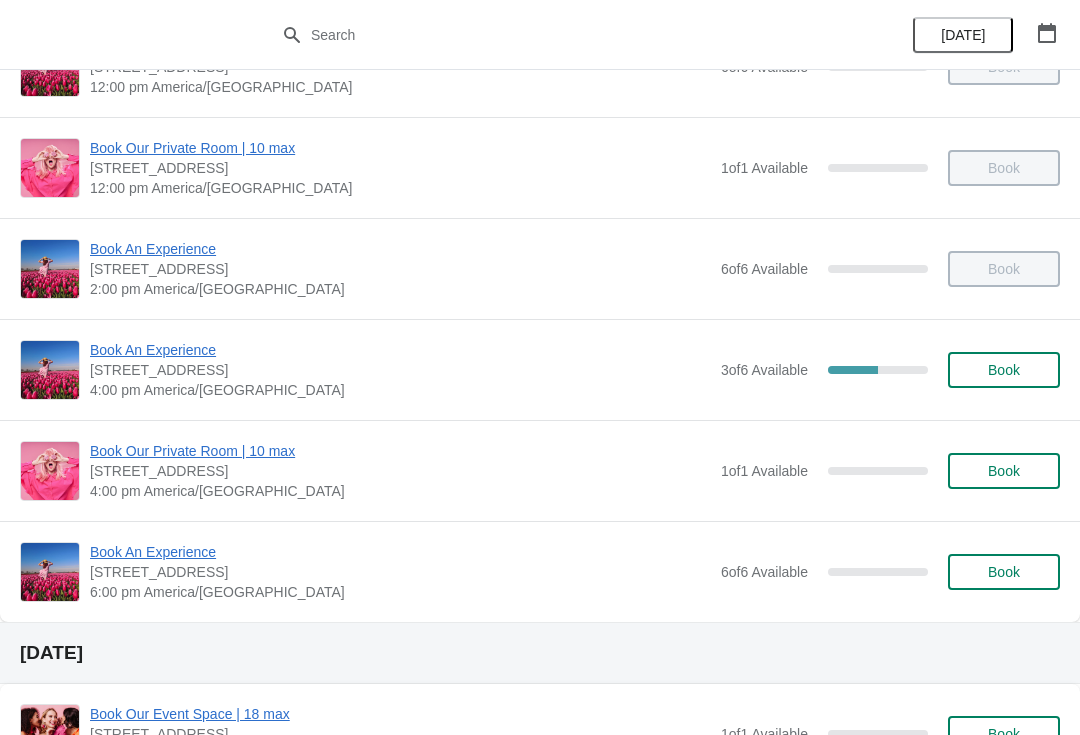 scroll, scrollTop: 268, scrollLeft: 0, axis: vertical 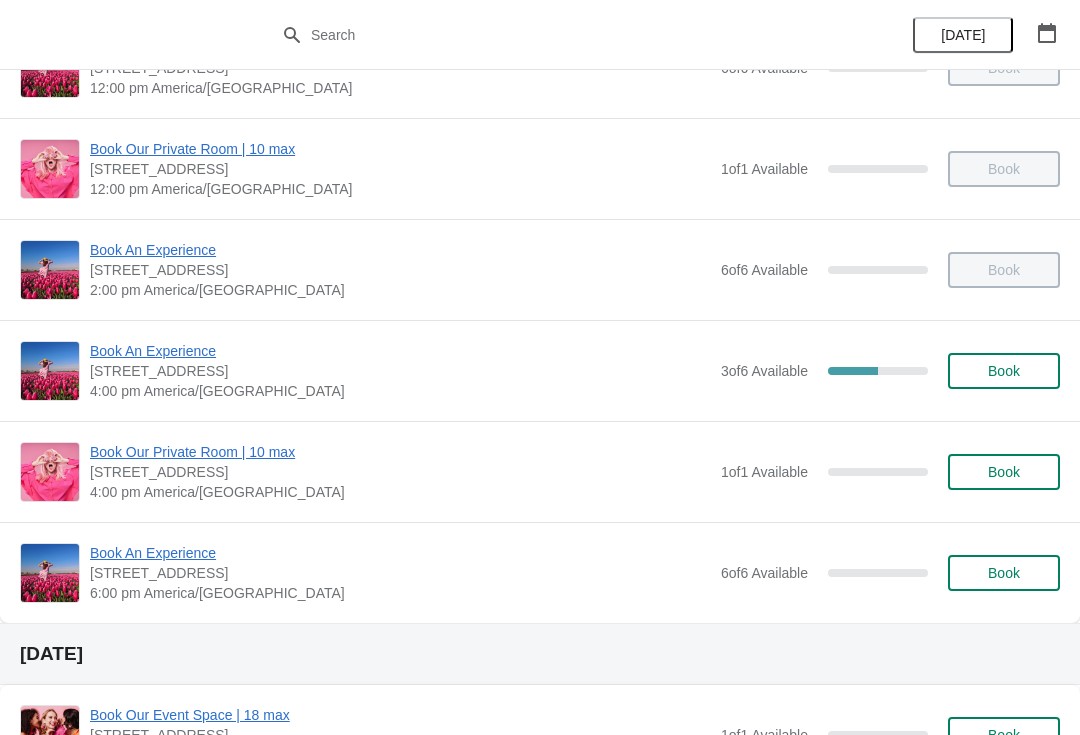 click on "Book An Experience" at bounding box center (400, 351) 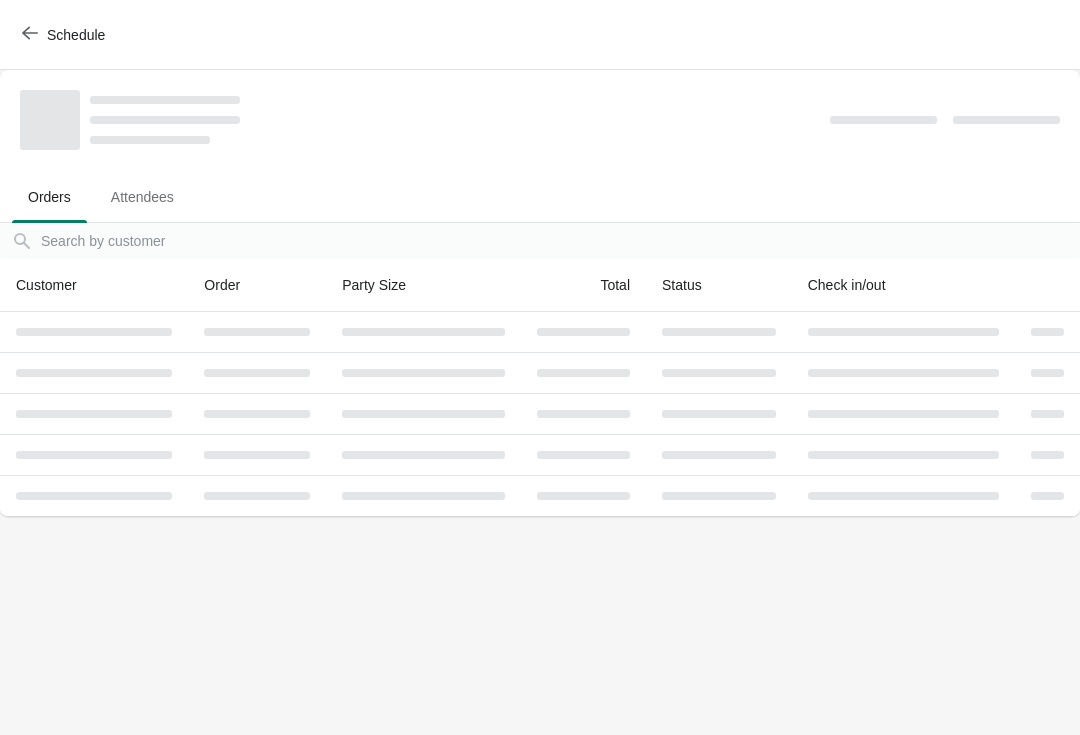 scroll, scrollTop: 0, scrollLeft: 0, axis: both 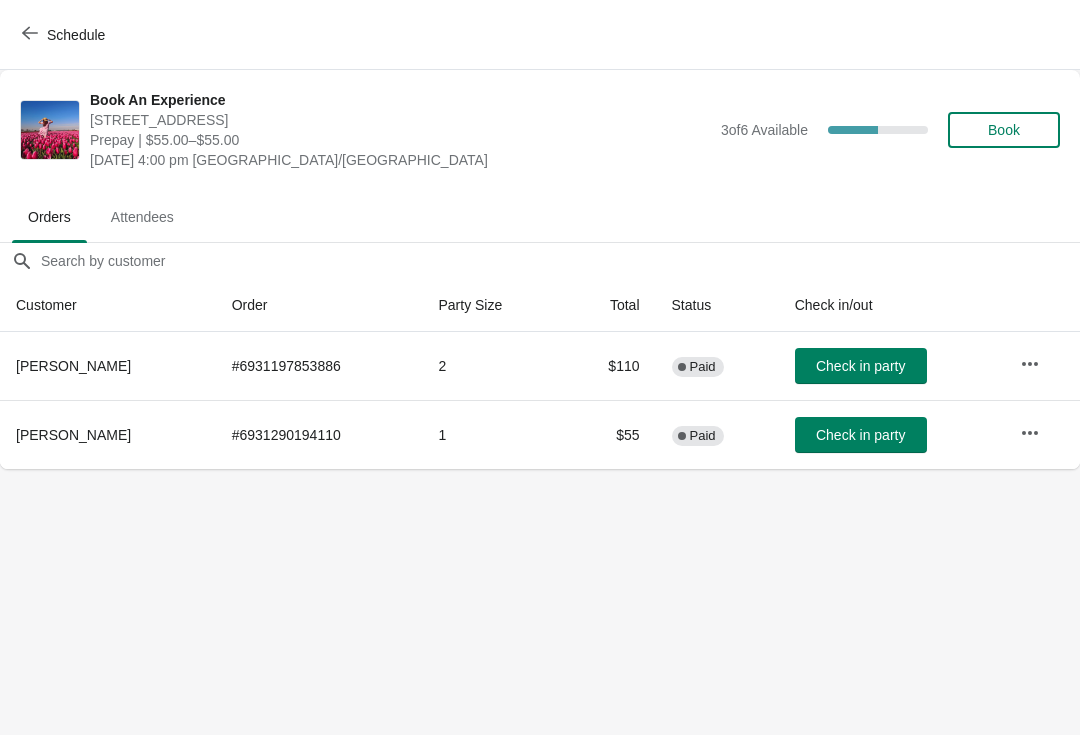 click on "Check in party" at bounding box center (860, 366) 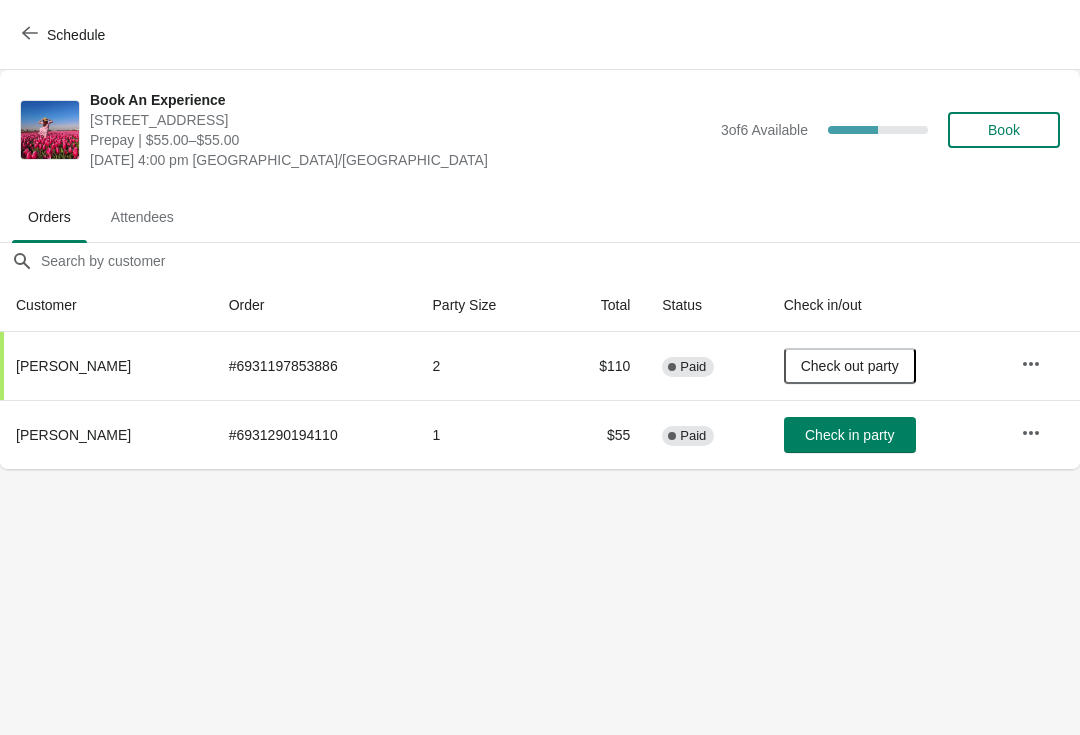 click 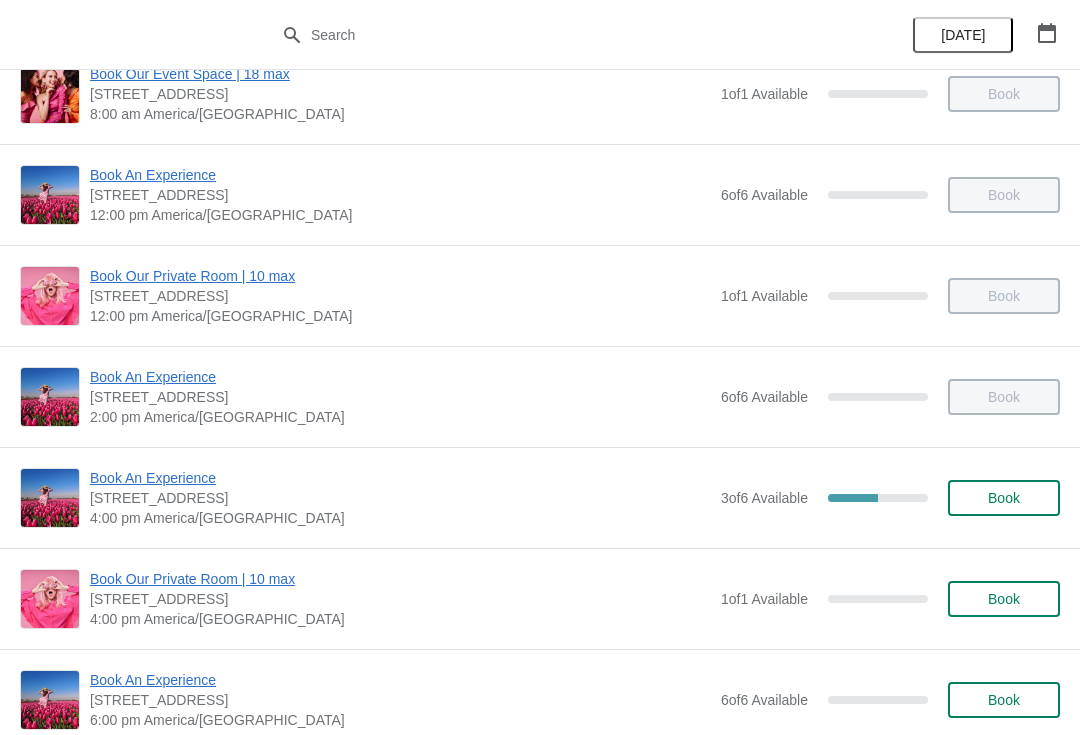 scroll, scrollTop: 142, scrollLeft: 0, axis: vertical 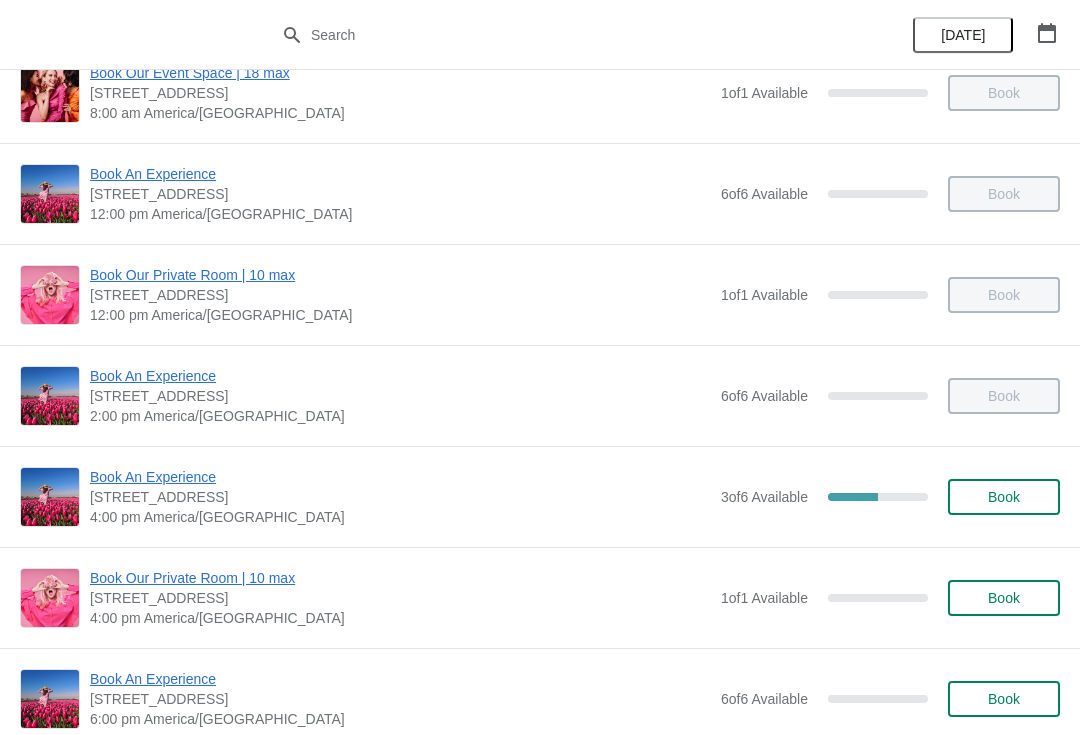 click on "Book An Experience" at bounding box center [400, 477] 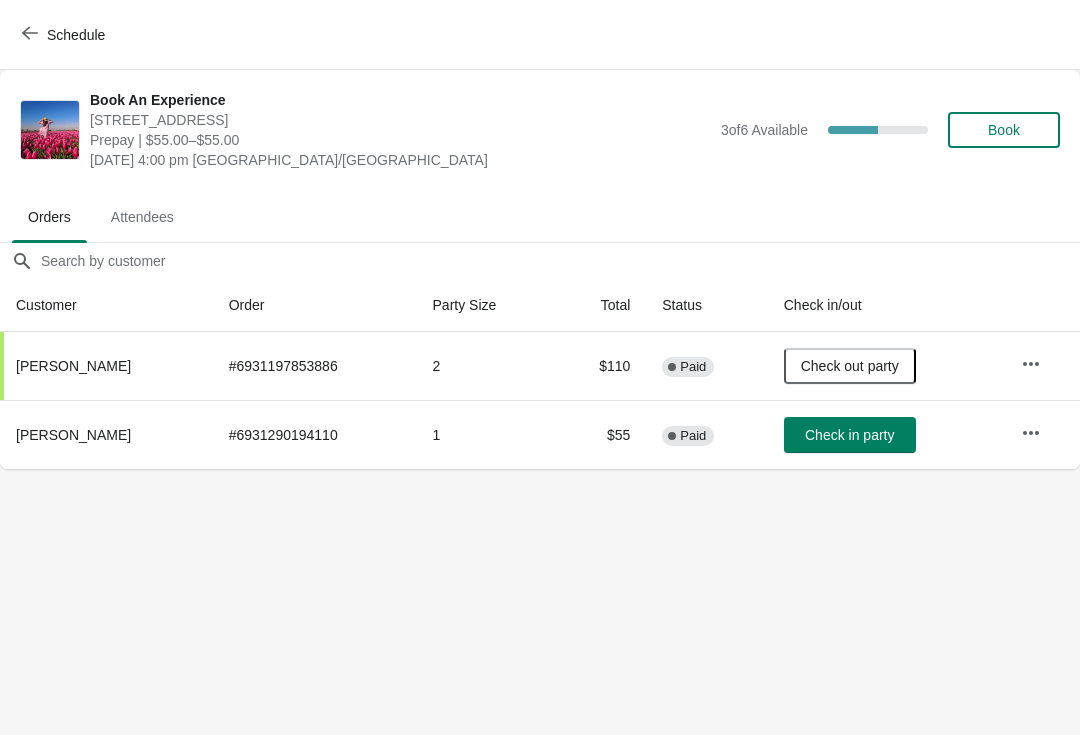 click 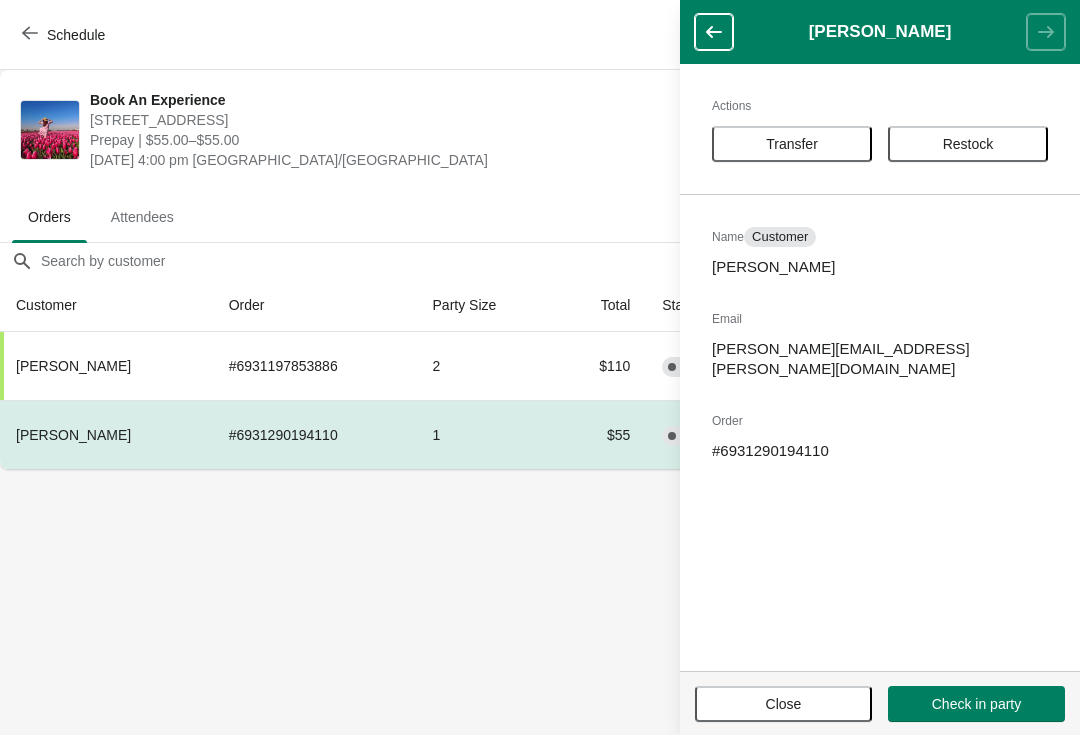 click on "Transfer" at bounding box center [792, 144] 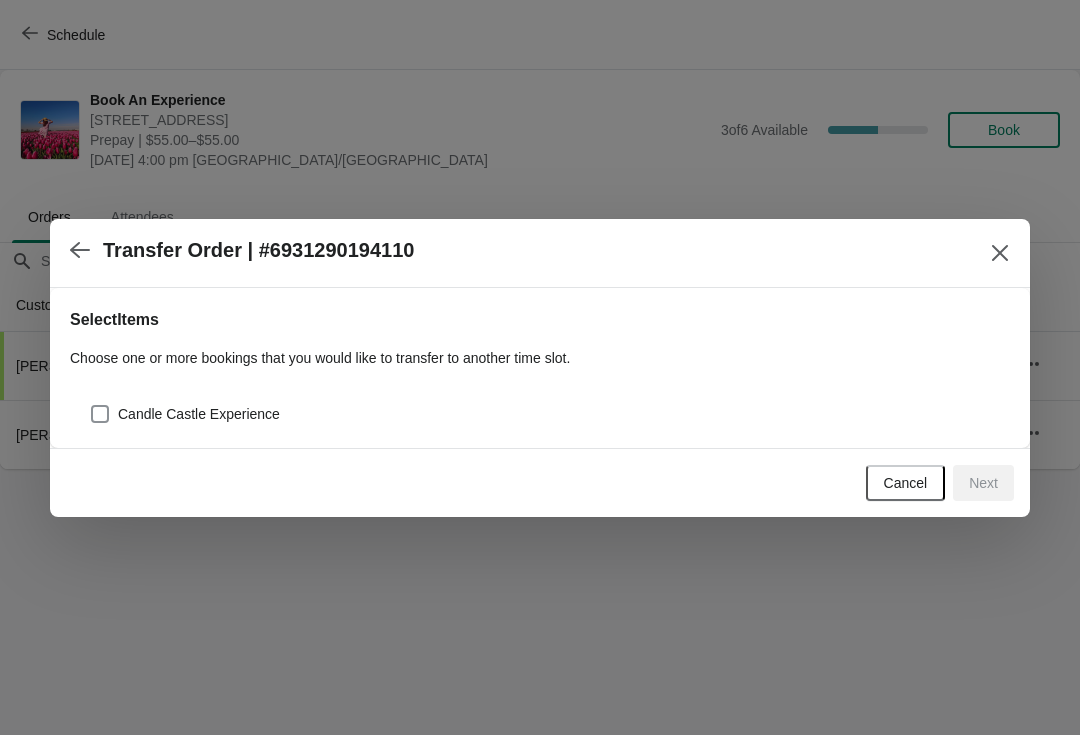 click on "Select  Items Choose one or more bookings that you would like to transfer to another time slot. Candle Castle Experience" at bounding box center [540, 368] 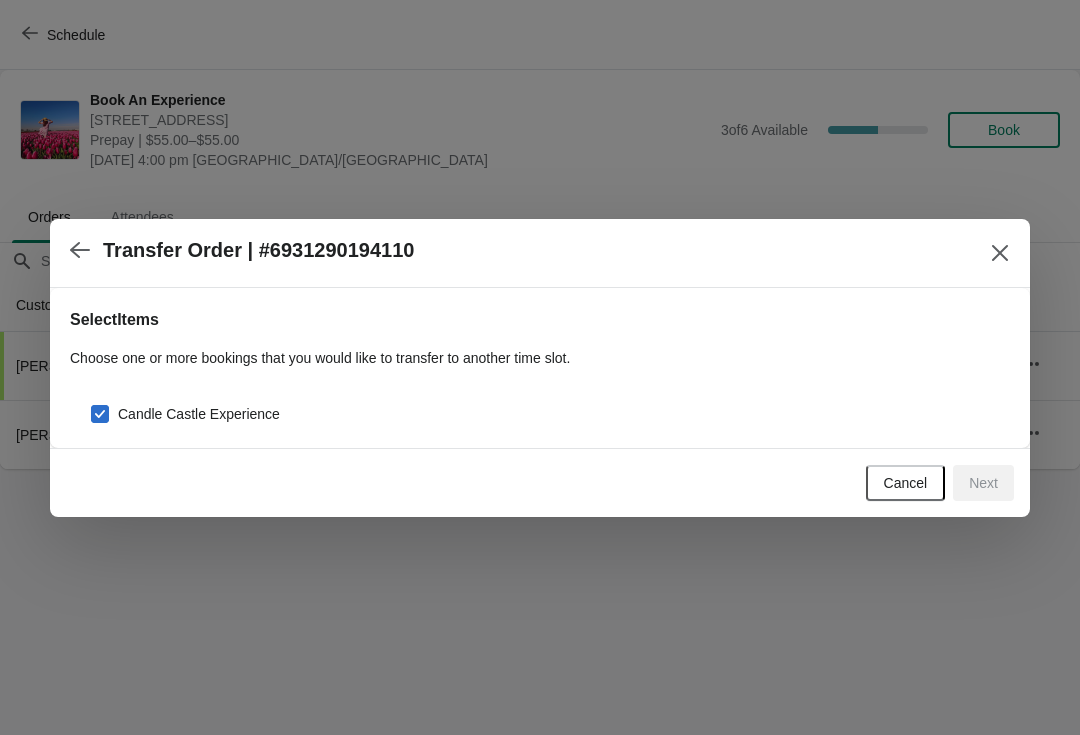 checkbox on "true" 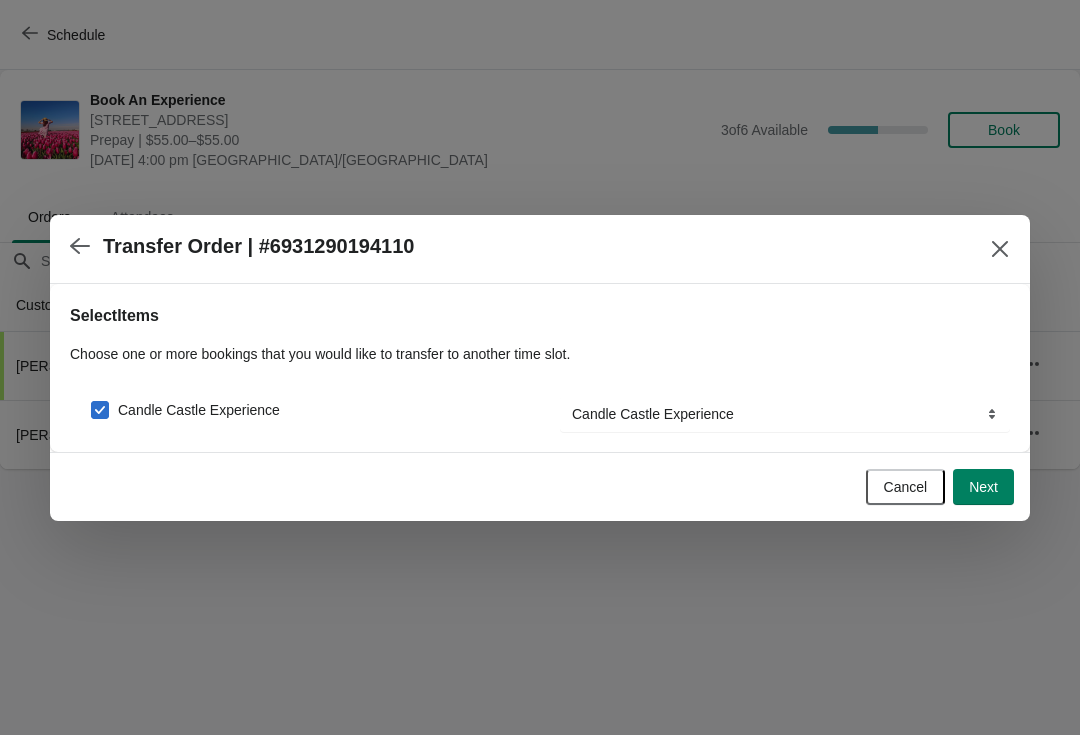 click on "Next" at bounding box center [983, 487] 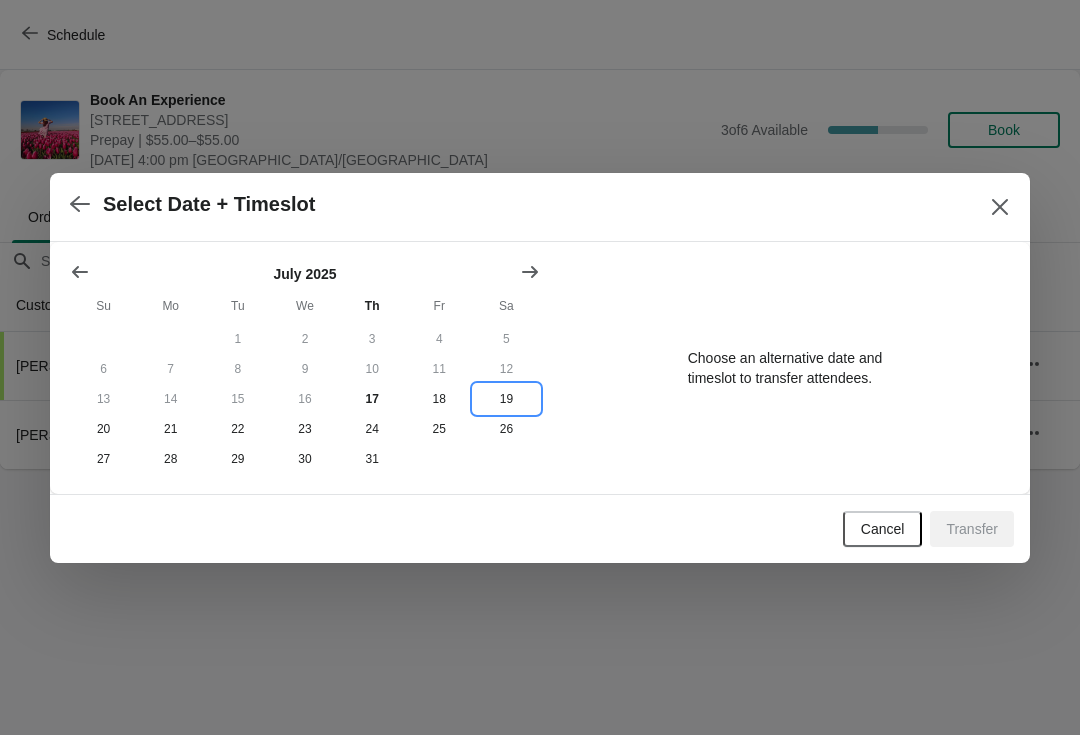 click on "19" at bounding box center (506, 399) 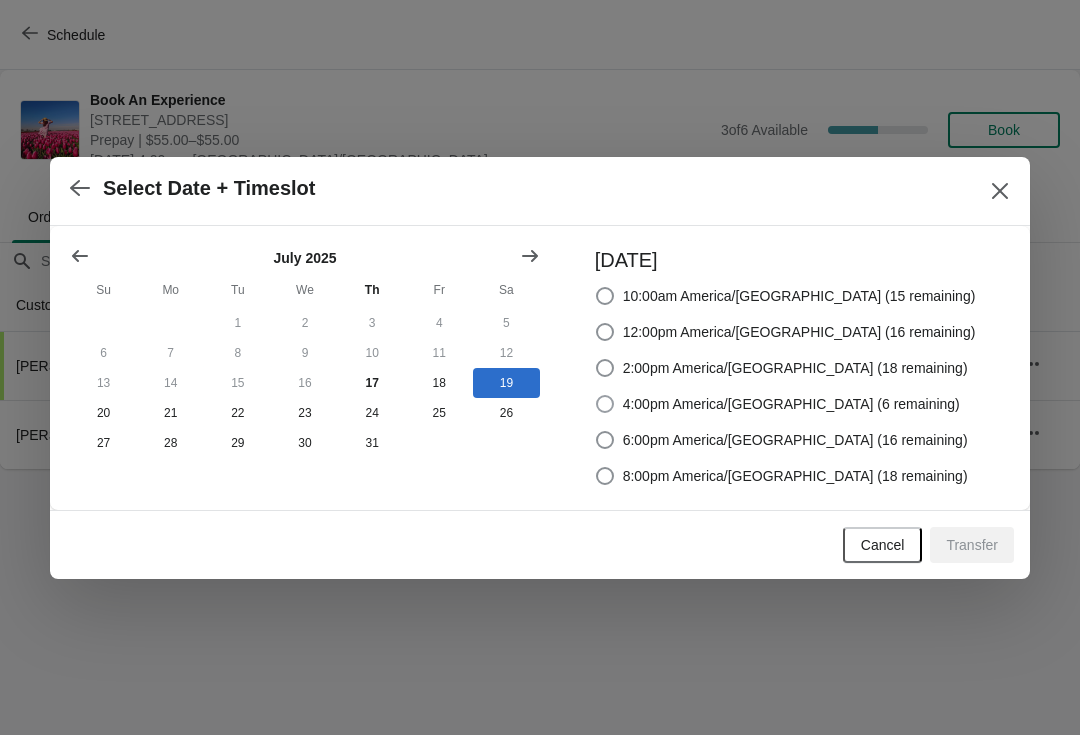 click at bounding box center (605, 404) 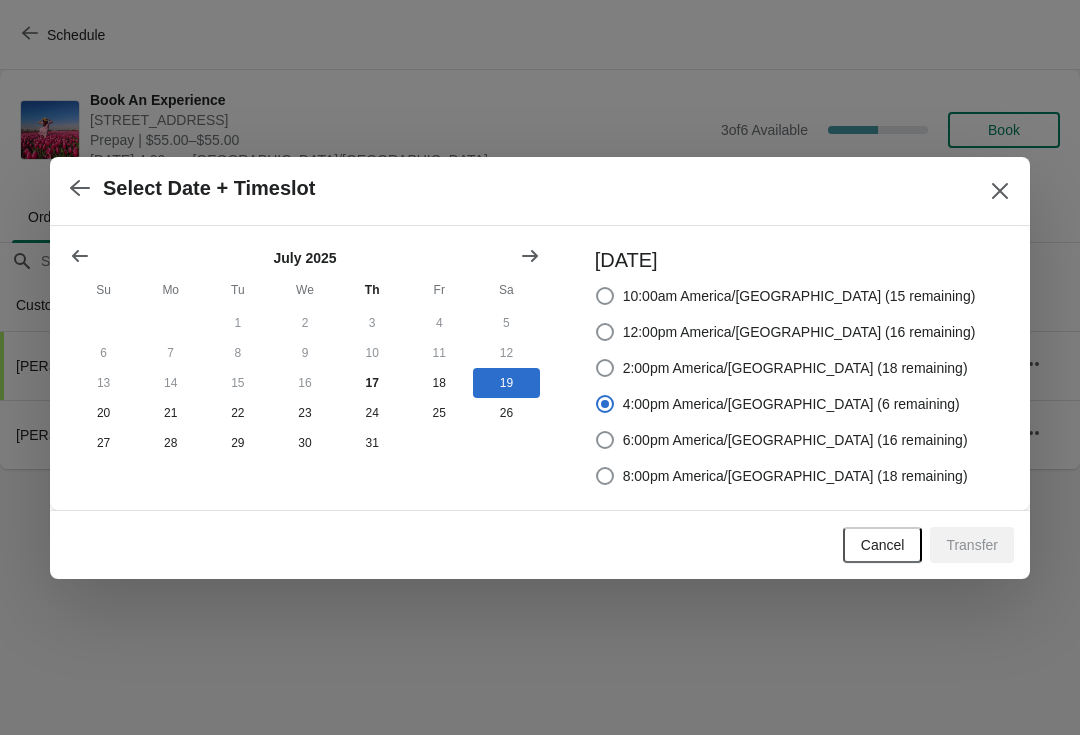radio on "true" 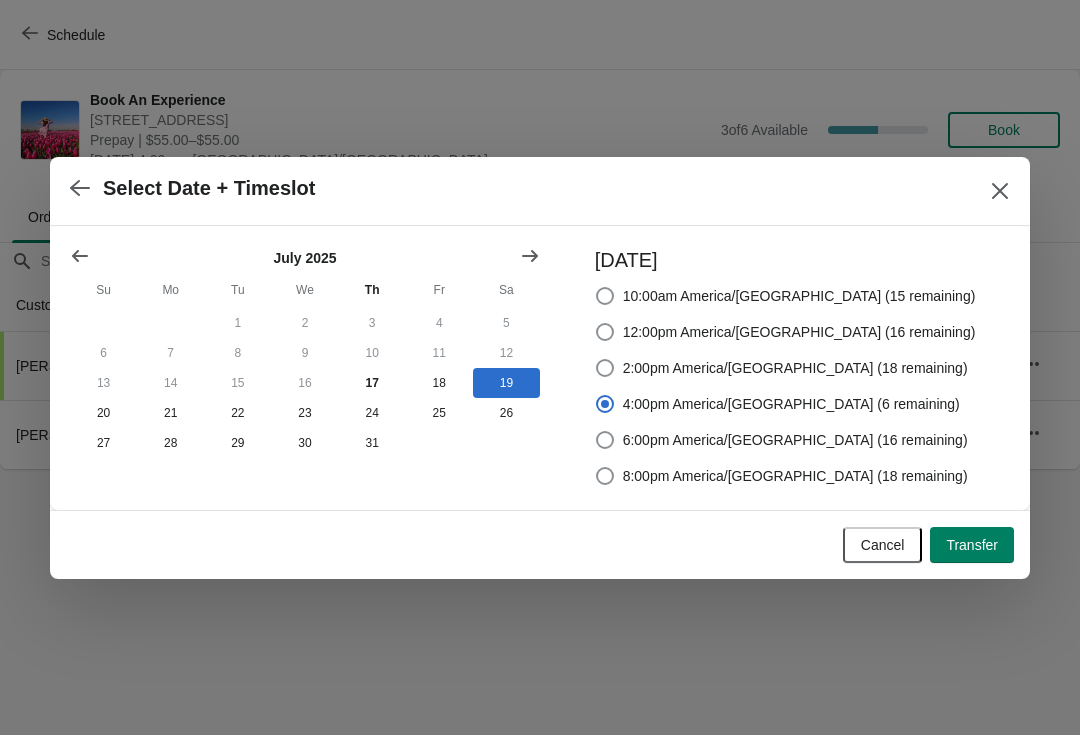 click on "Transfer" at bounding box center (972, 545) 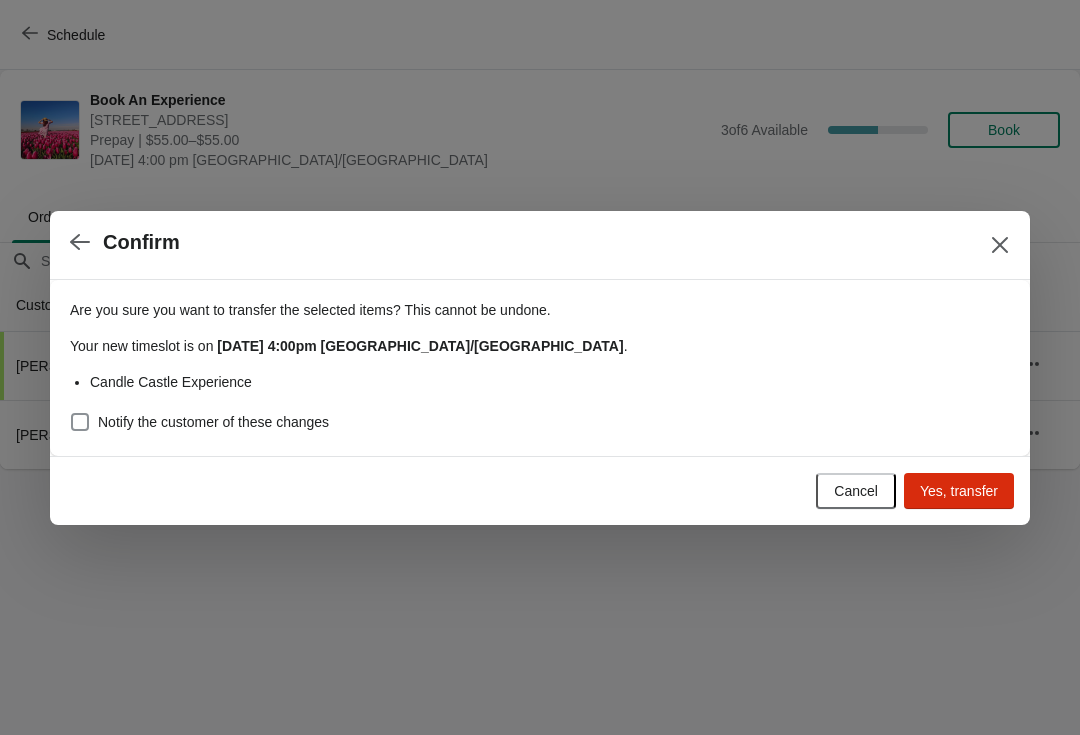 click at bounding box center [80, 422] 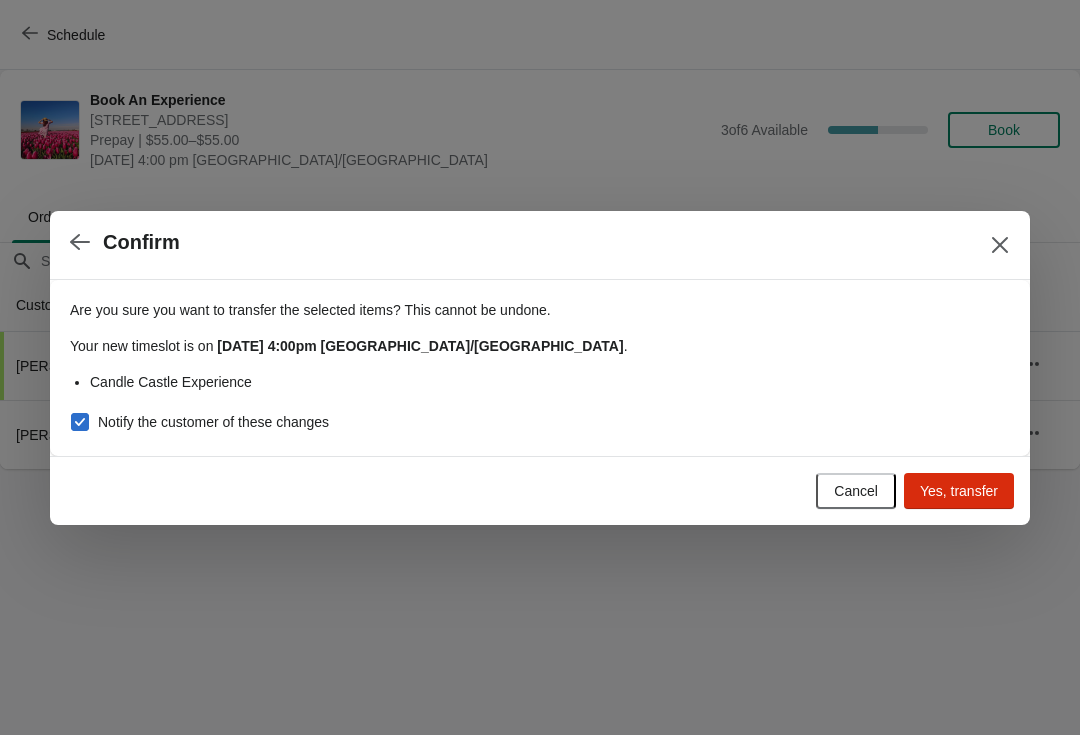 checkbox on "true" 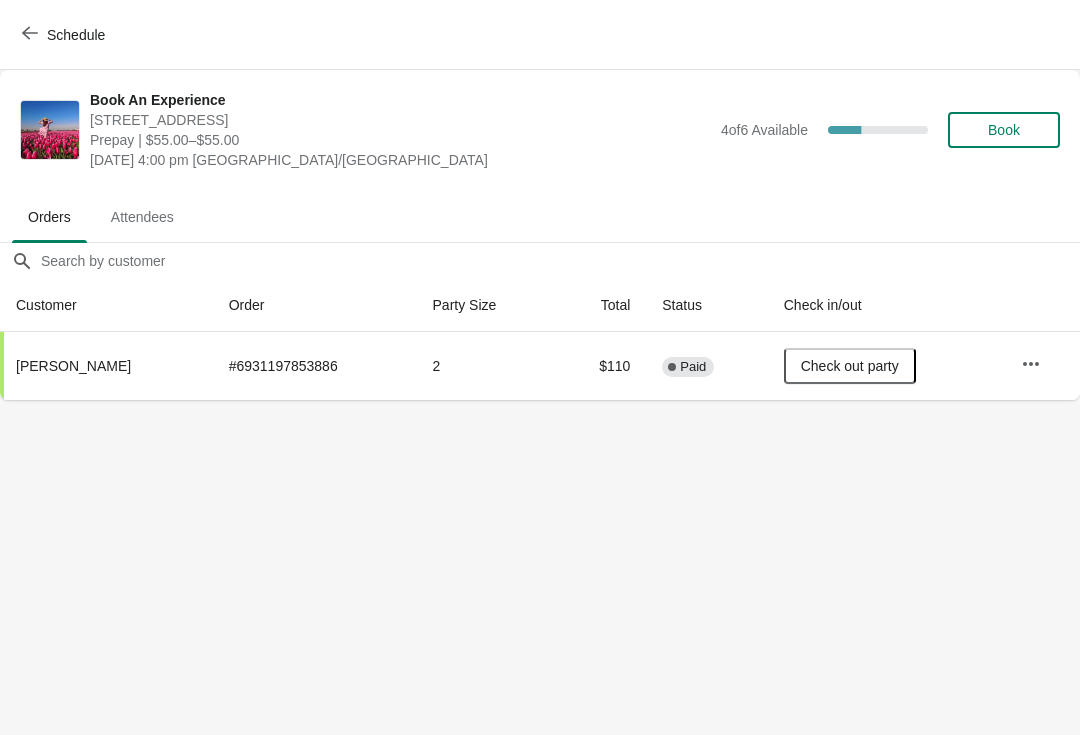 click 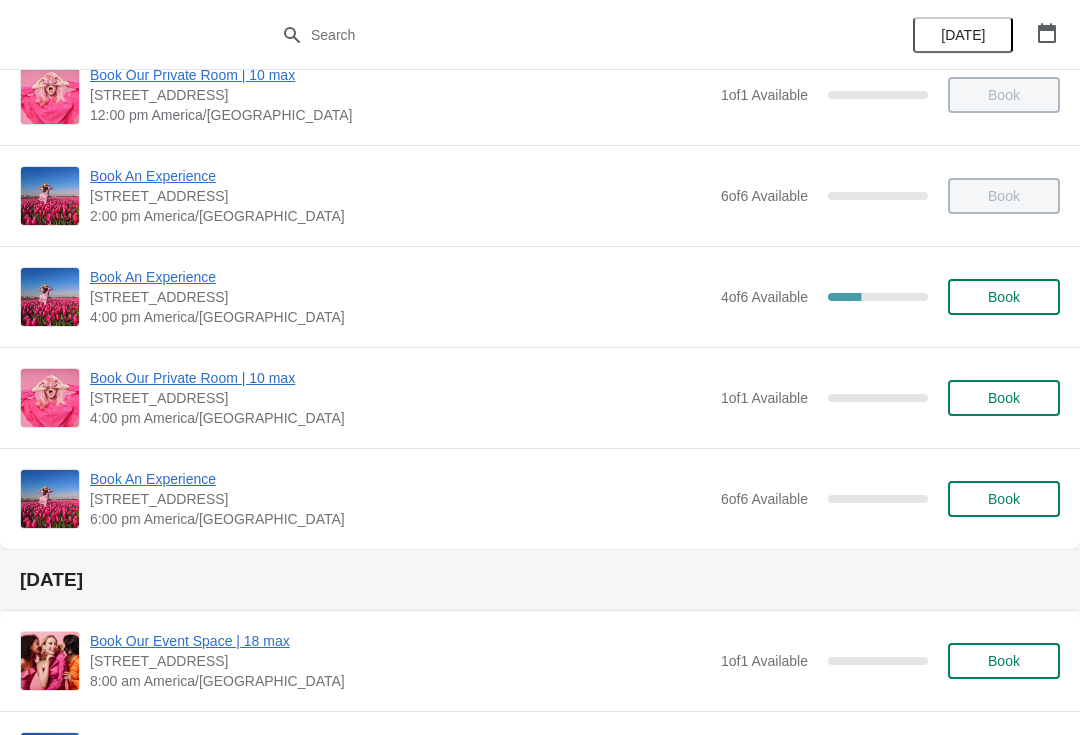 scroll, scrollTop: 338, scrollLeft: 0, axis: vertical 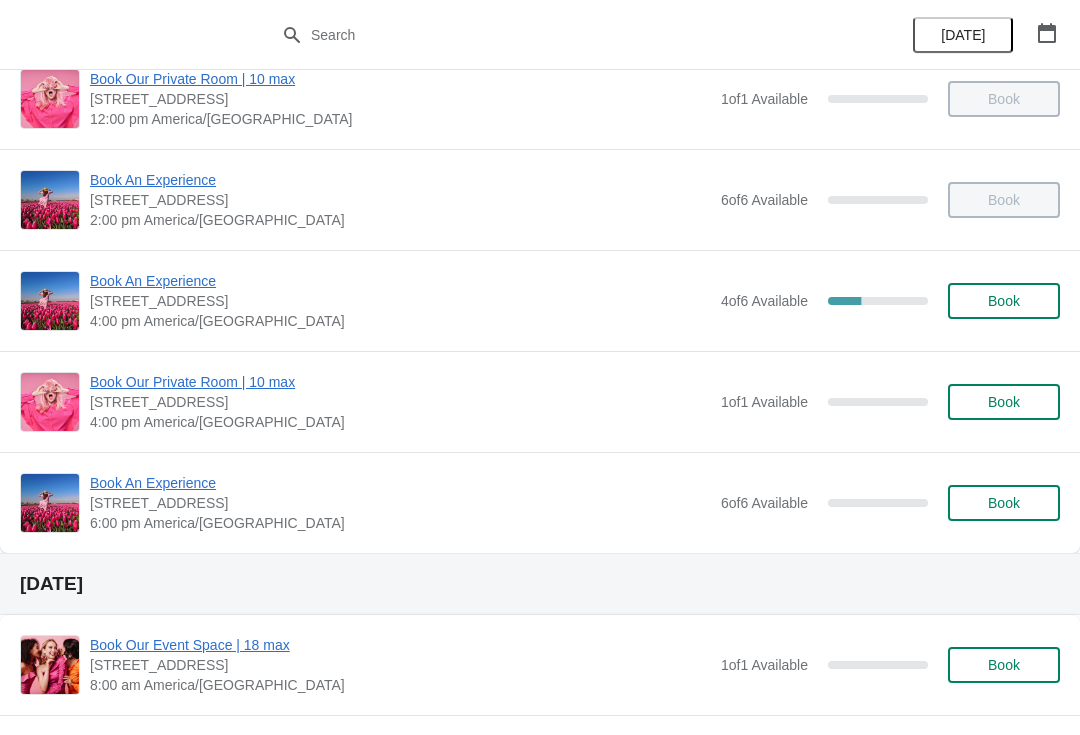 click on "Book An Experience" at bounding box center (400, 281) 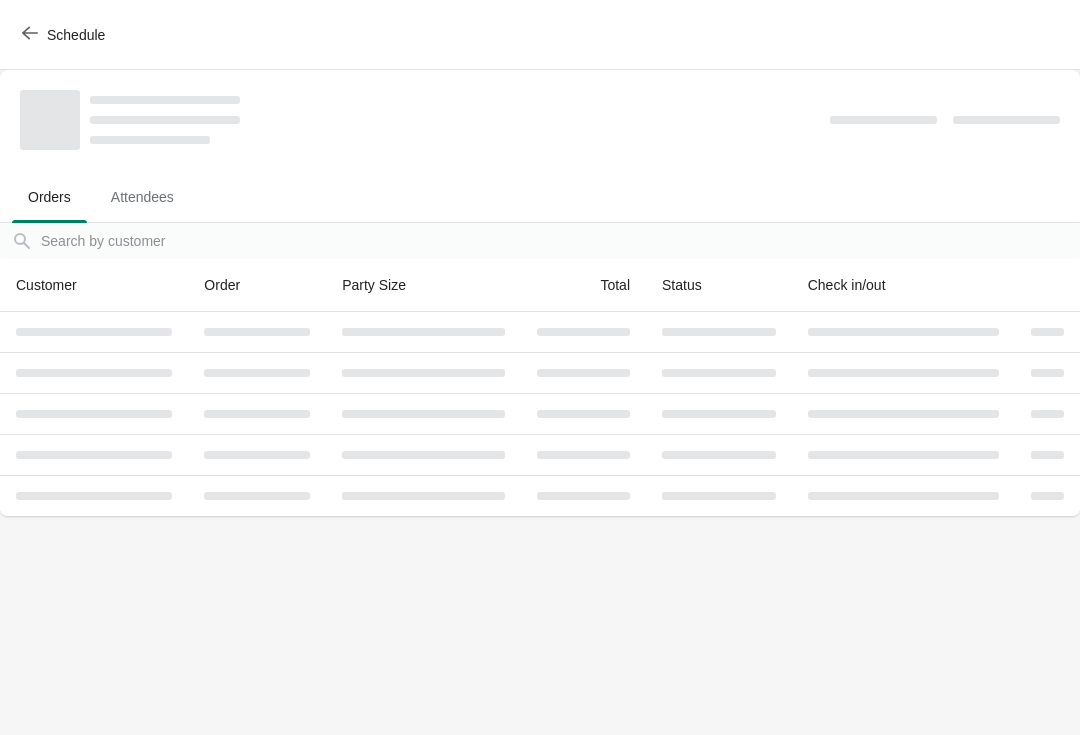 scroll, scrollTop: 0, scrollLeft: 0, axis: both 